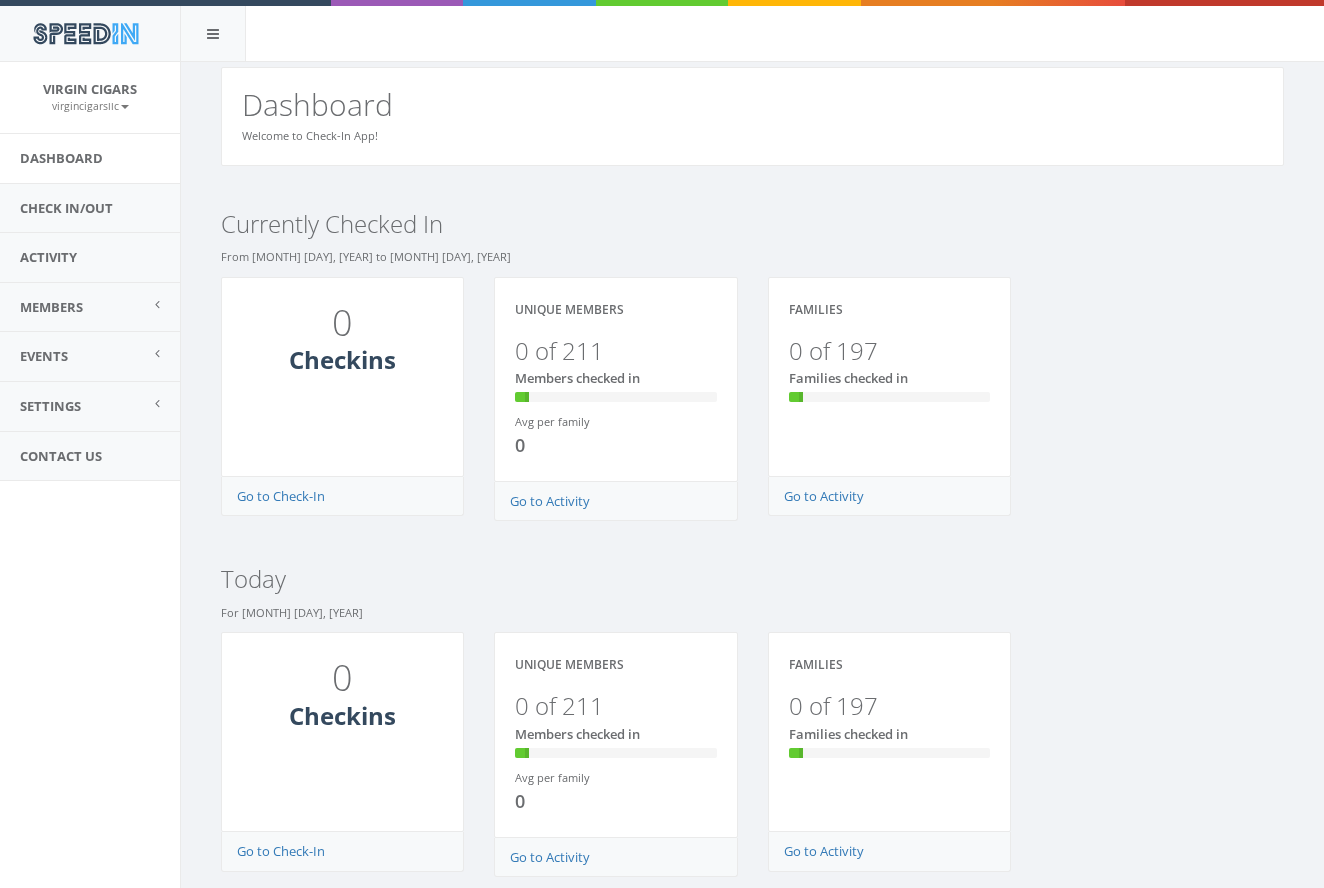 scroll, scrollTop: 0, scrollLeft: 0, axis: both 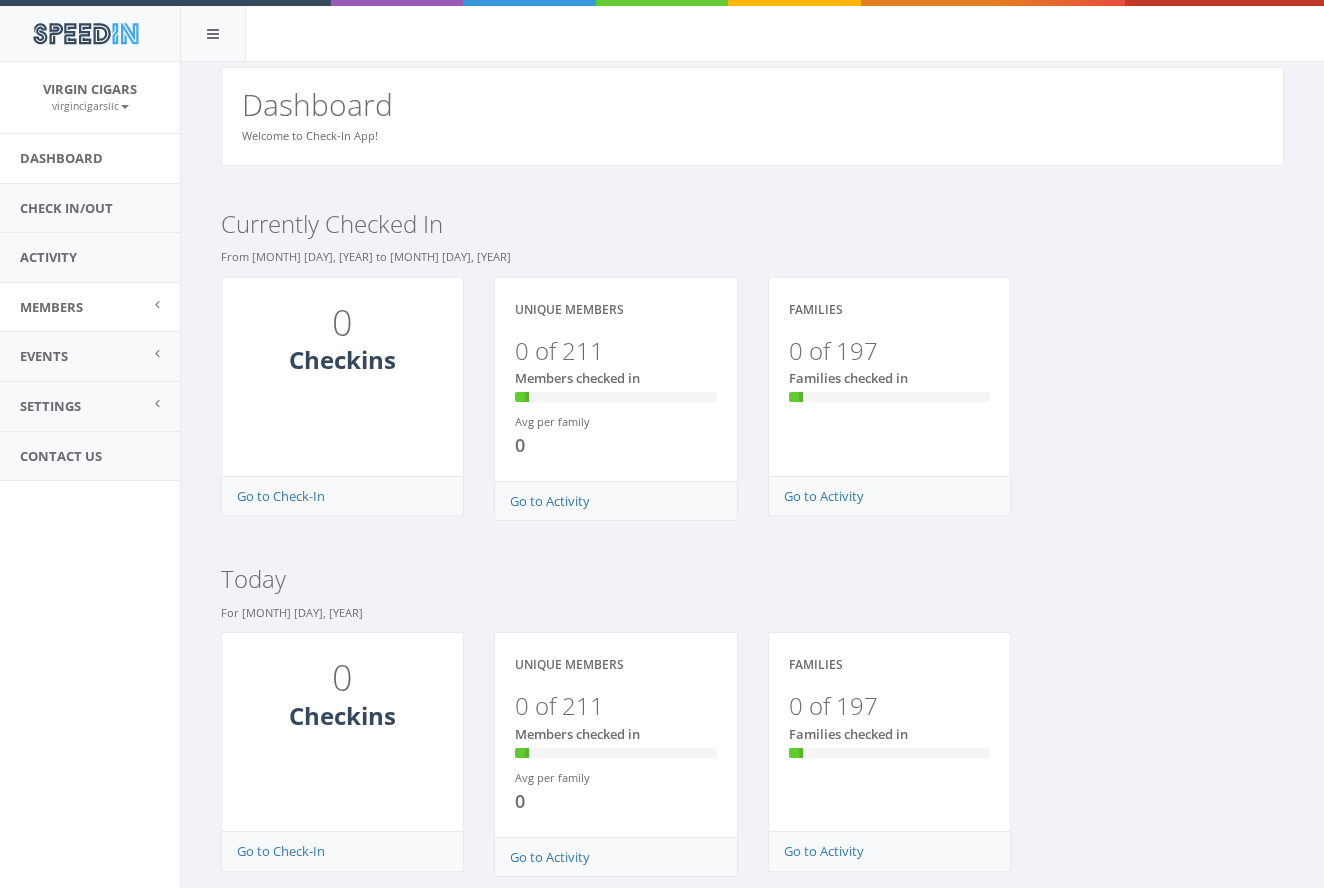 click on "Members" at bounding box center (90, 307) 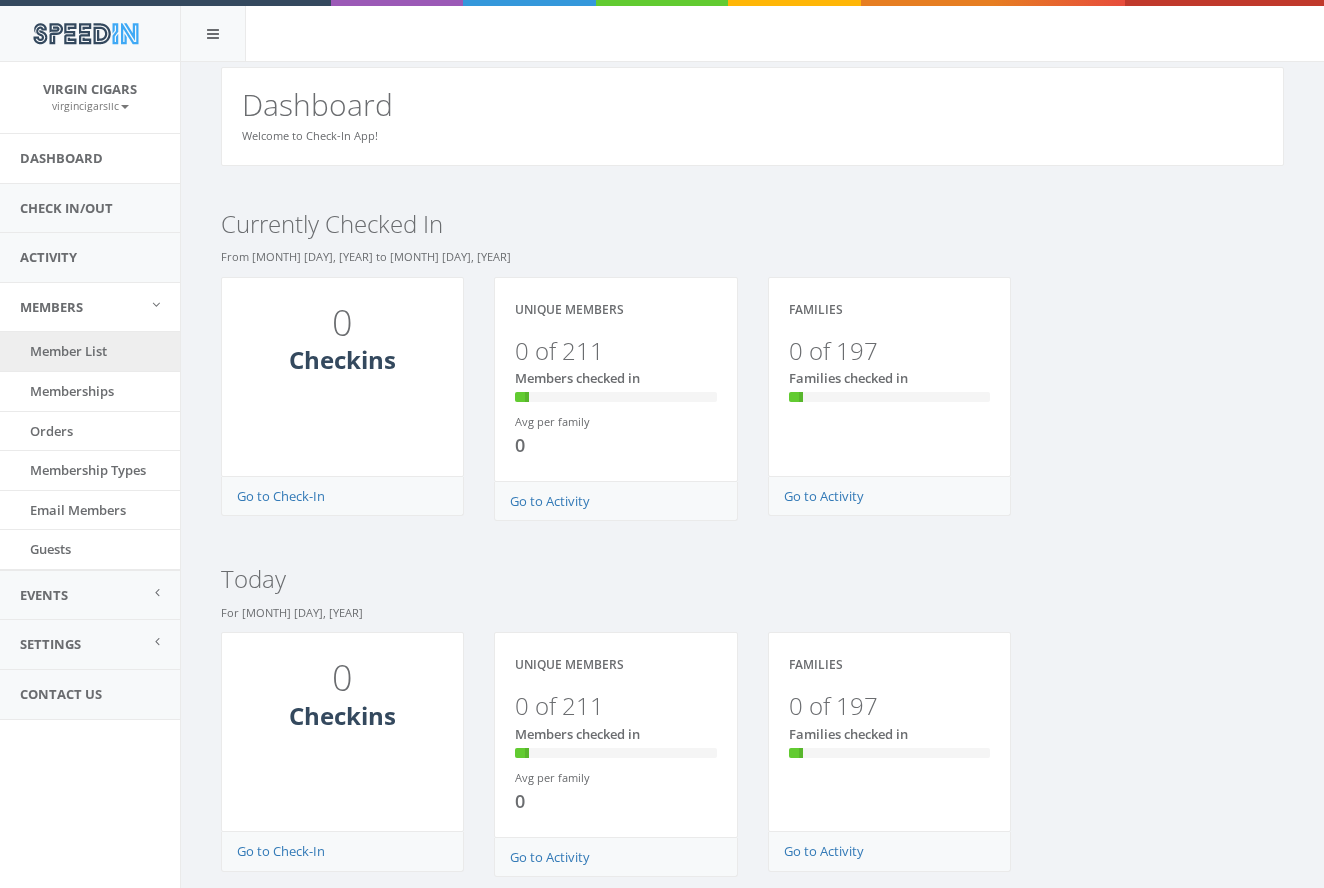 click on "Member List" at bounding box center [90, 351] 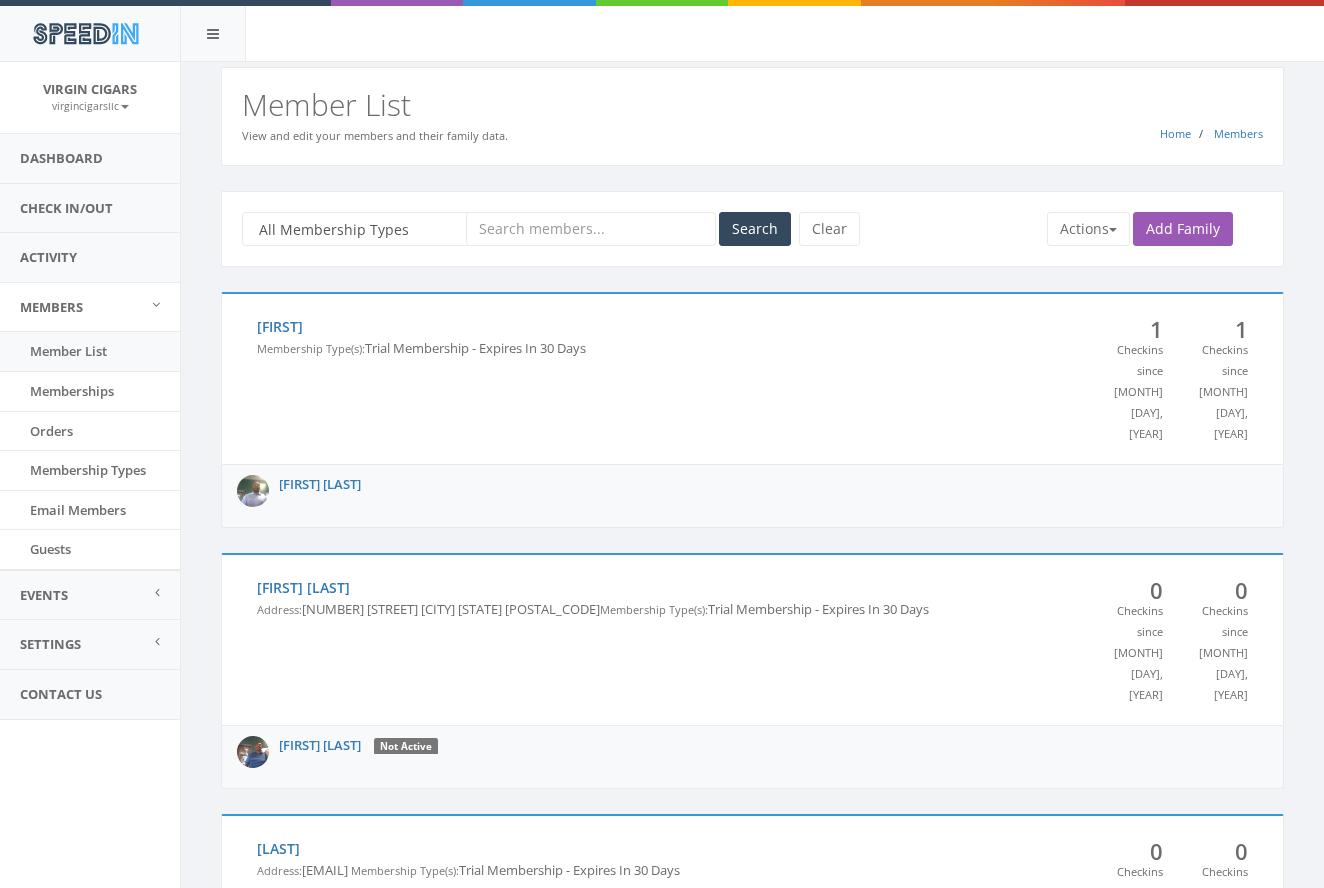 scroll, scrollTop: 0, scrollLeft: 0, axis: both 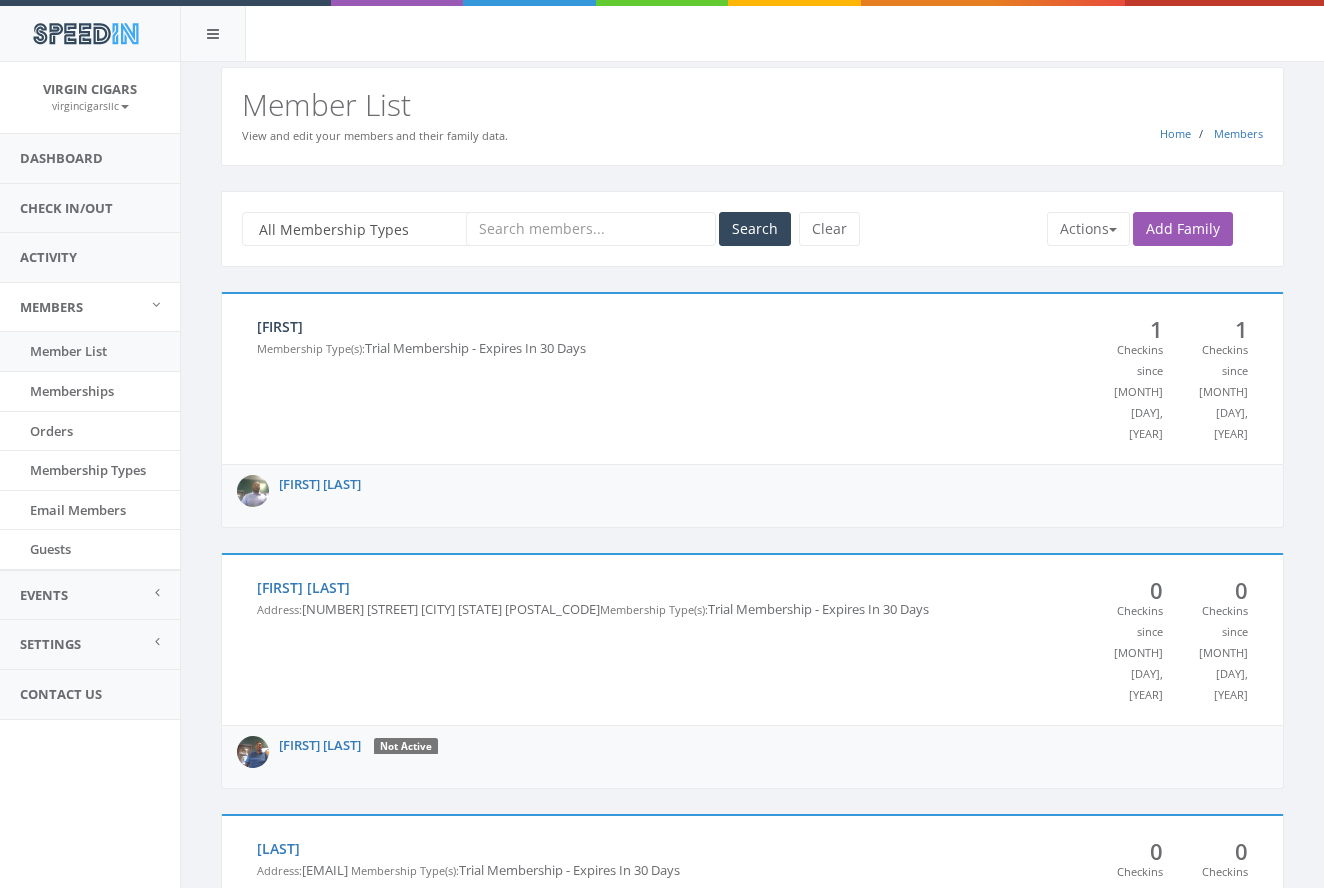 click on "[FIRST]" at bounding box center [280, 326] 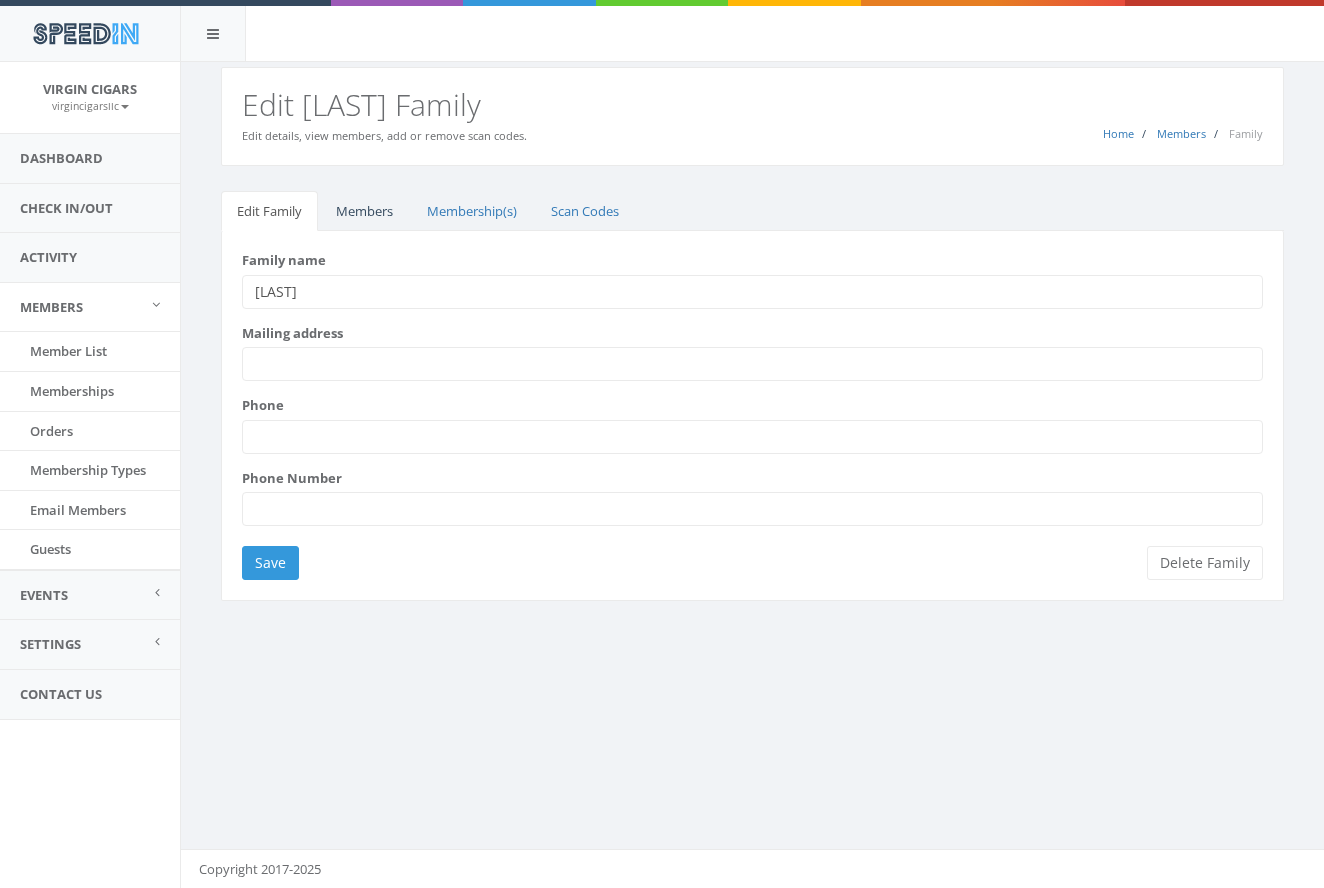 scroll, scrollTop: 0, scrollLeft: 1, axis: horizontal 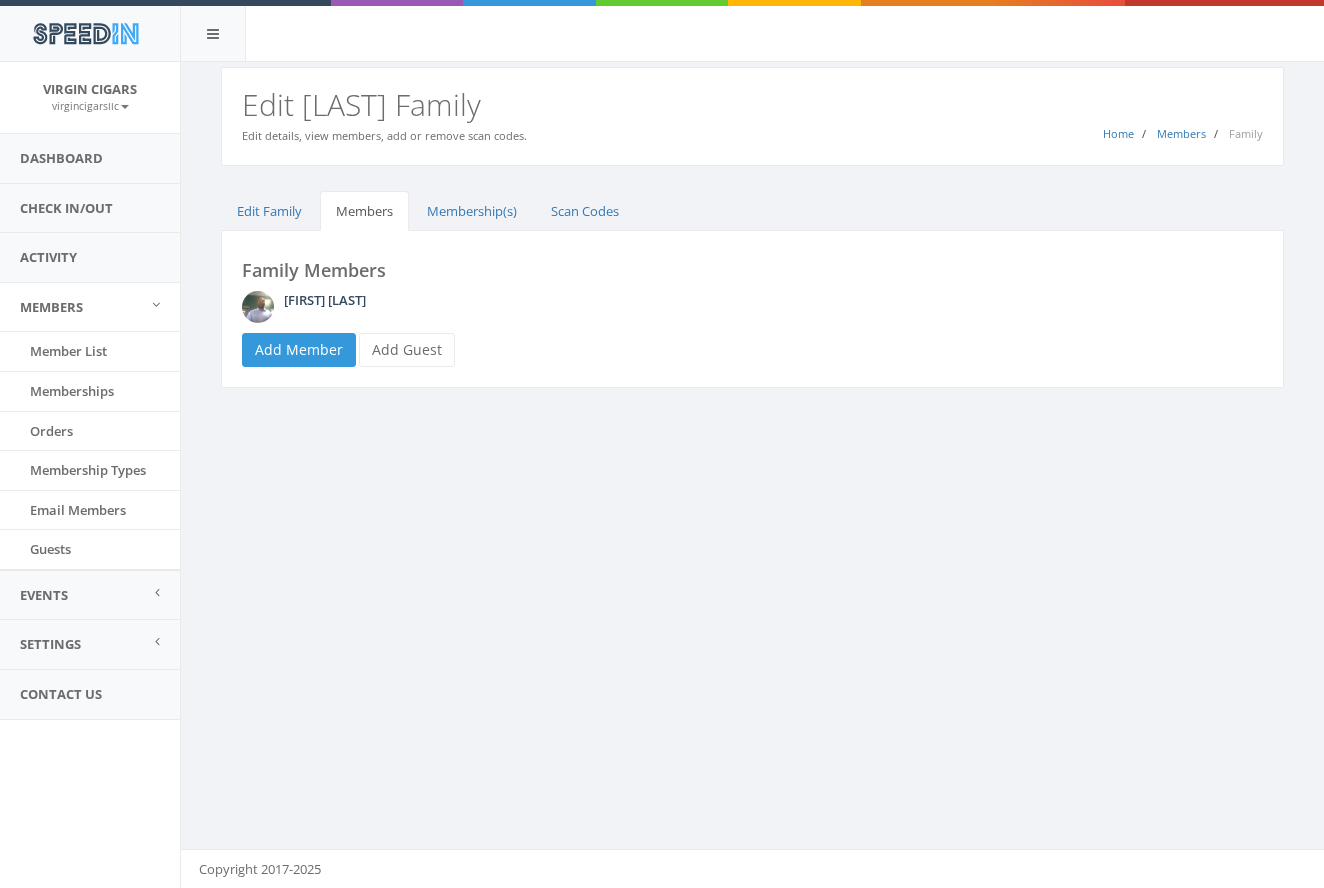 click on "[FIRST] [LAST]" at bounding box center [325, 300] 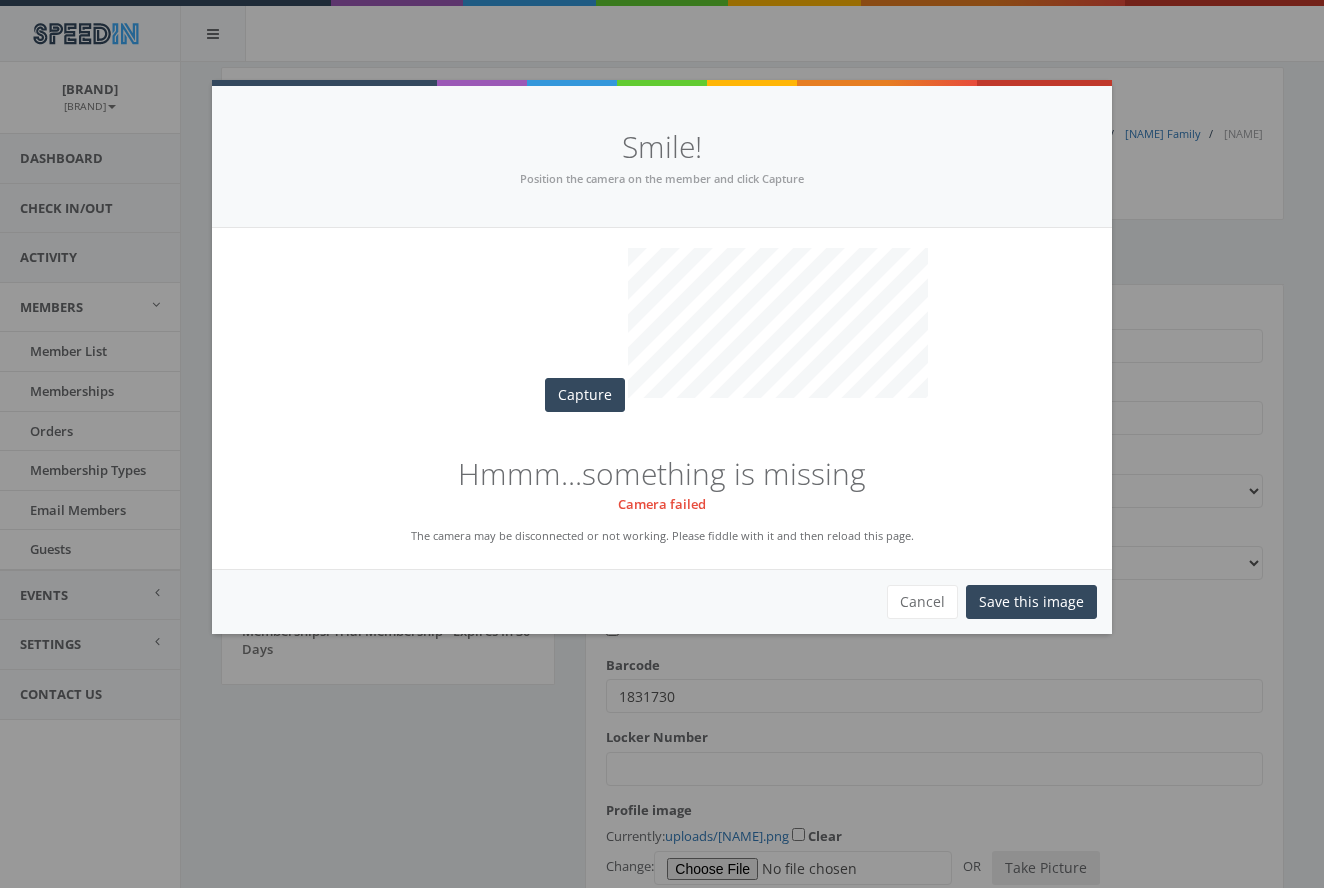 scroll, scrollTop: 124, scrollLeft: 0, axis: vertical 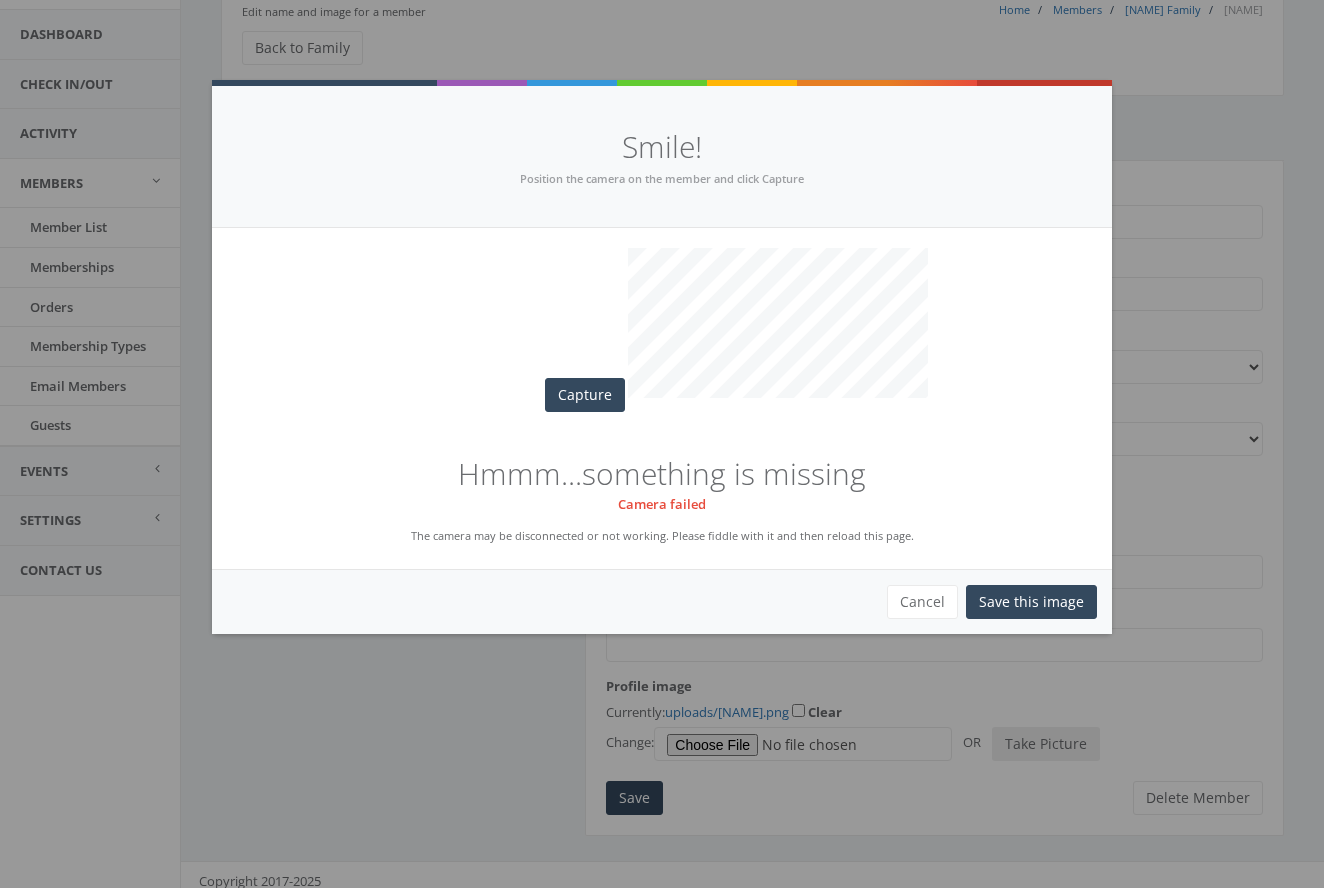 click on "Cancel" at bounding box center (922, 602) 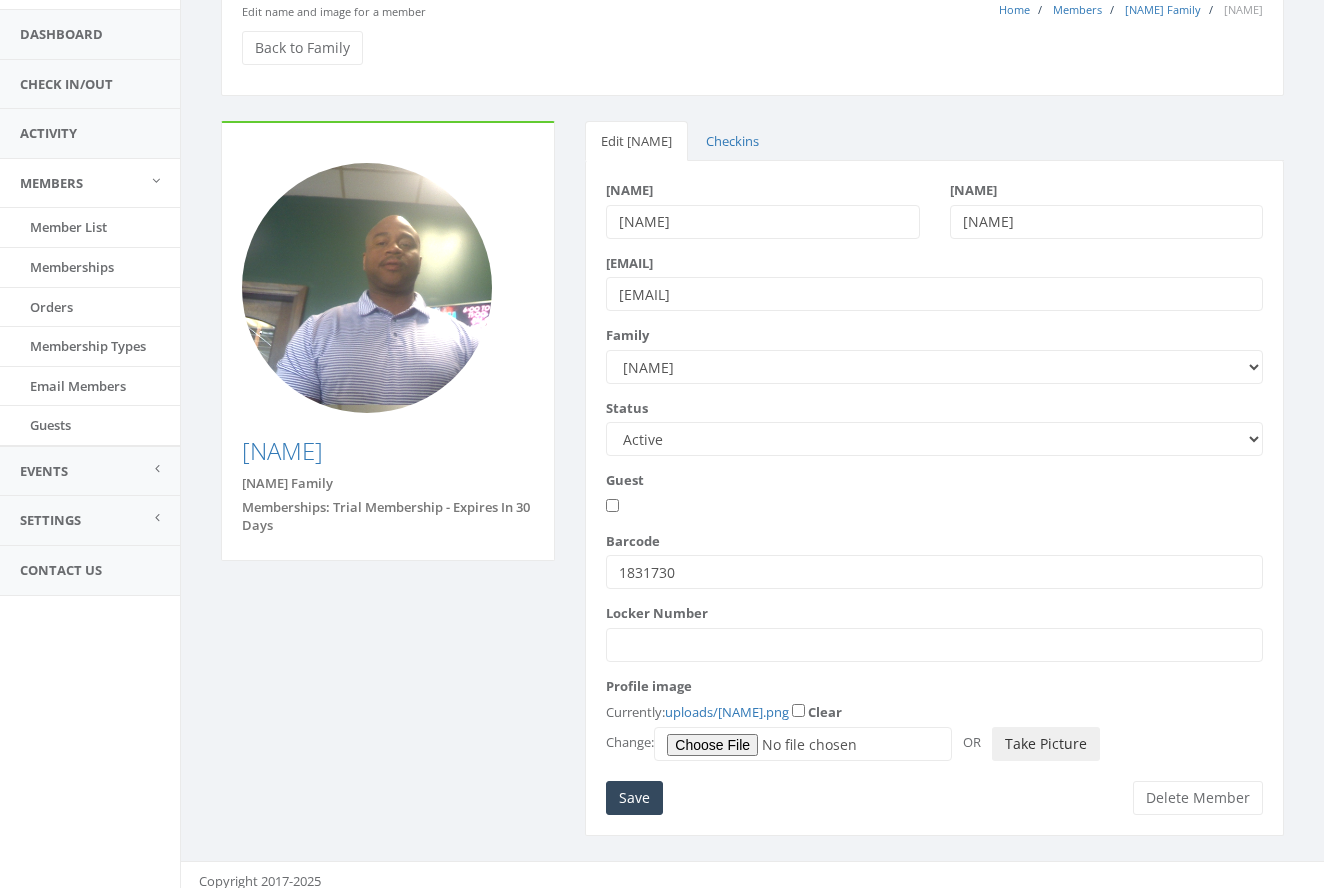 click on "Take Picture" at bounding box center [1046, 744] 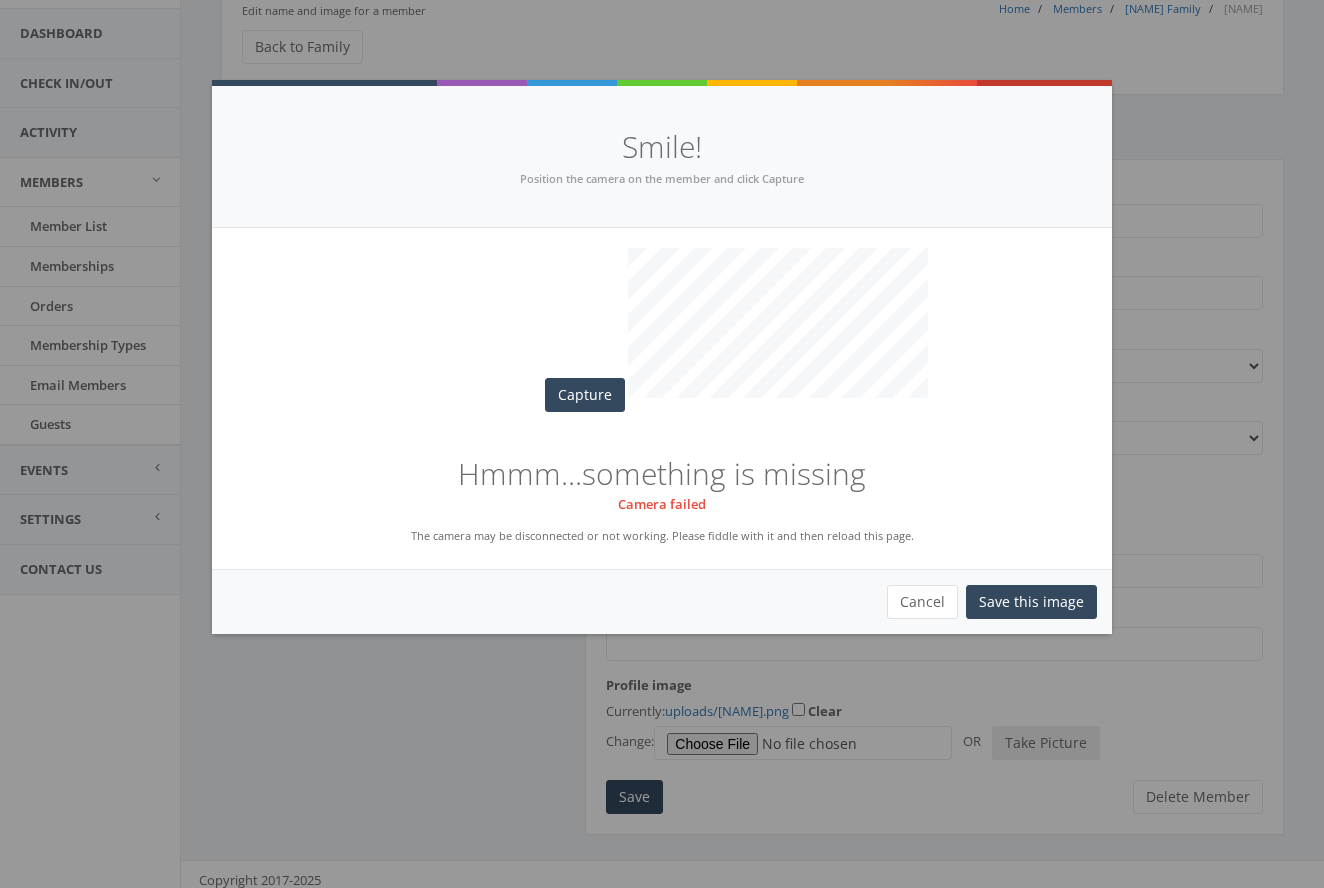 scroll, scrollTop: 124, scrollLeft: 0, axis: vertical 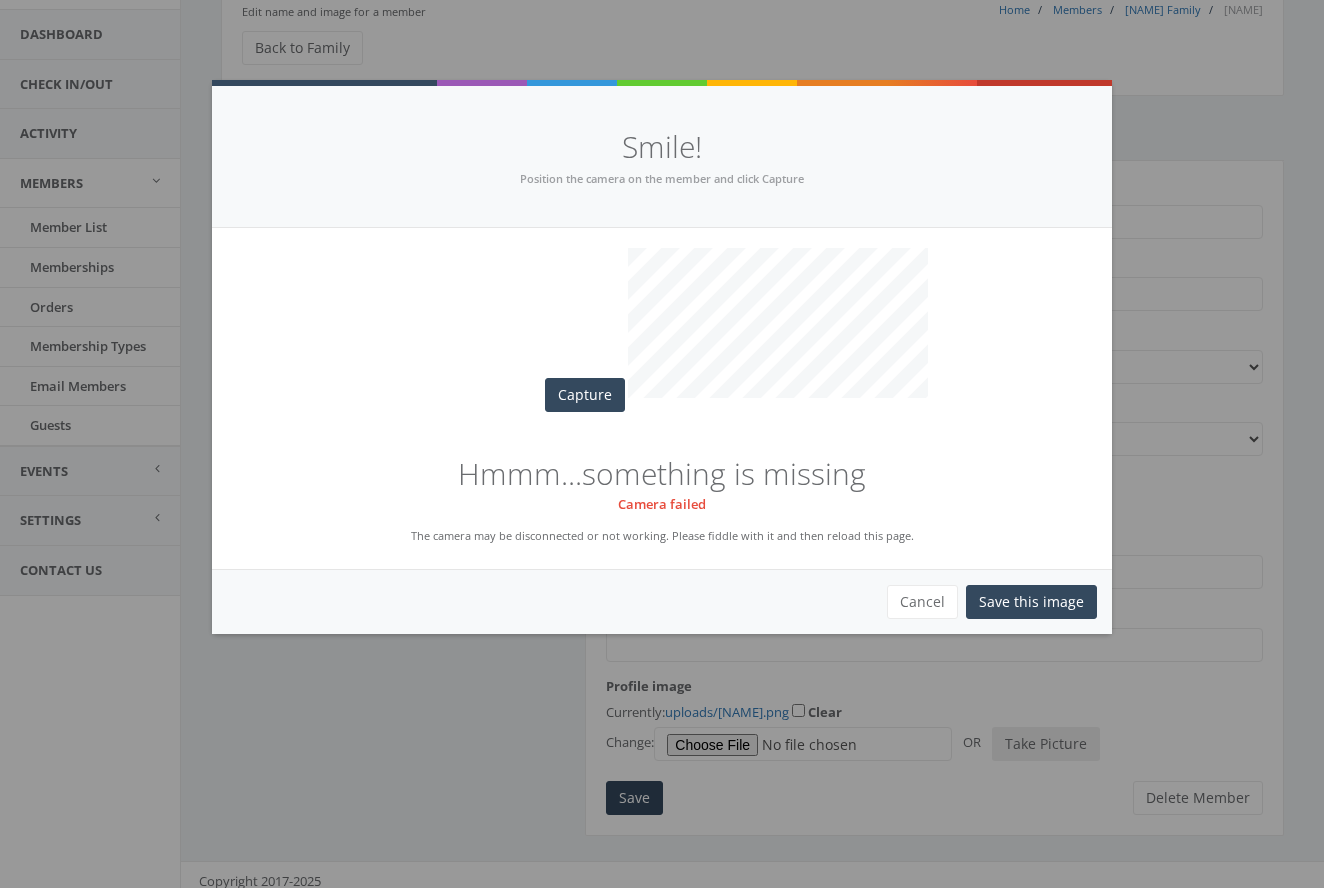 click on "Cancel" at bounding box center (922, 602) 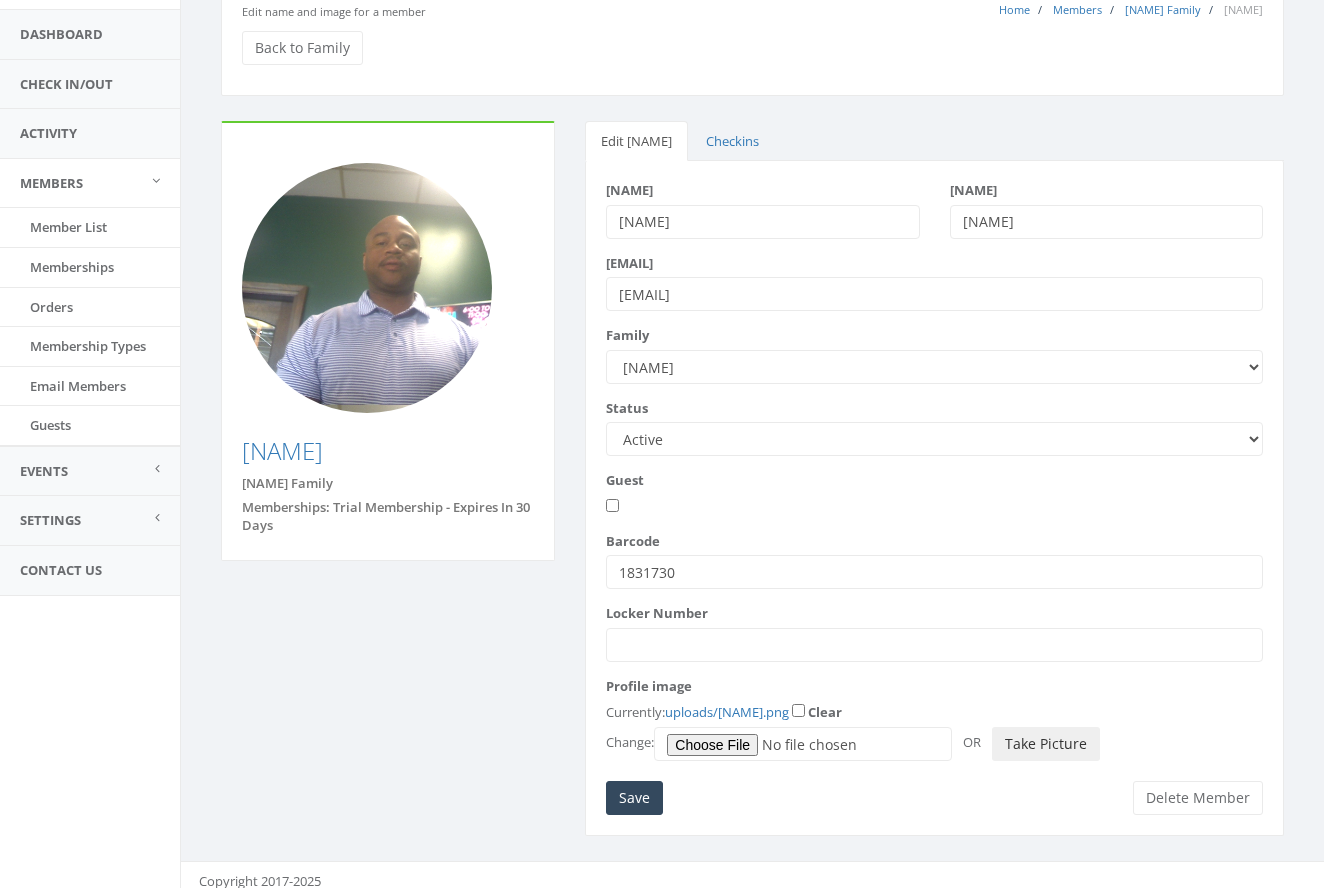 click on "Take Picture" at bounding box center [1046, 744] 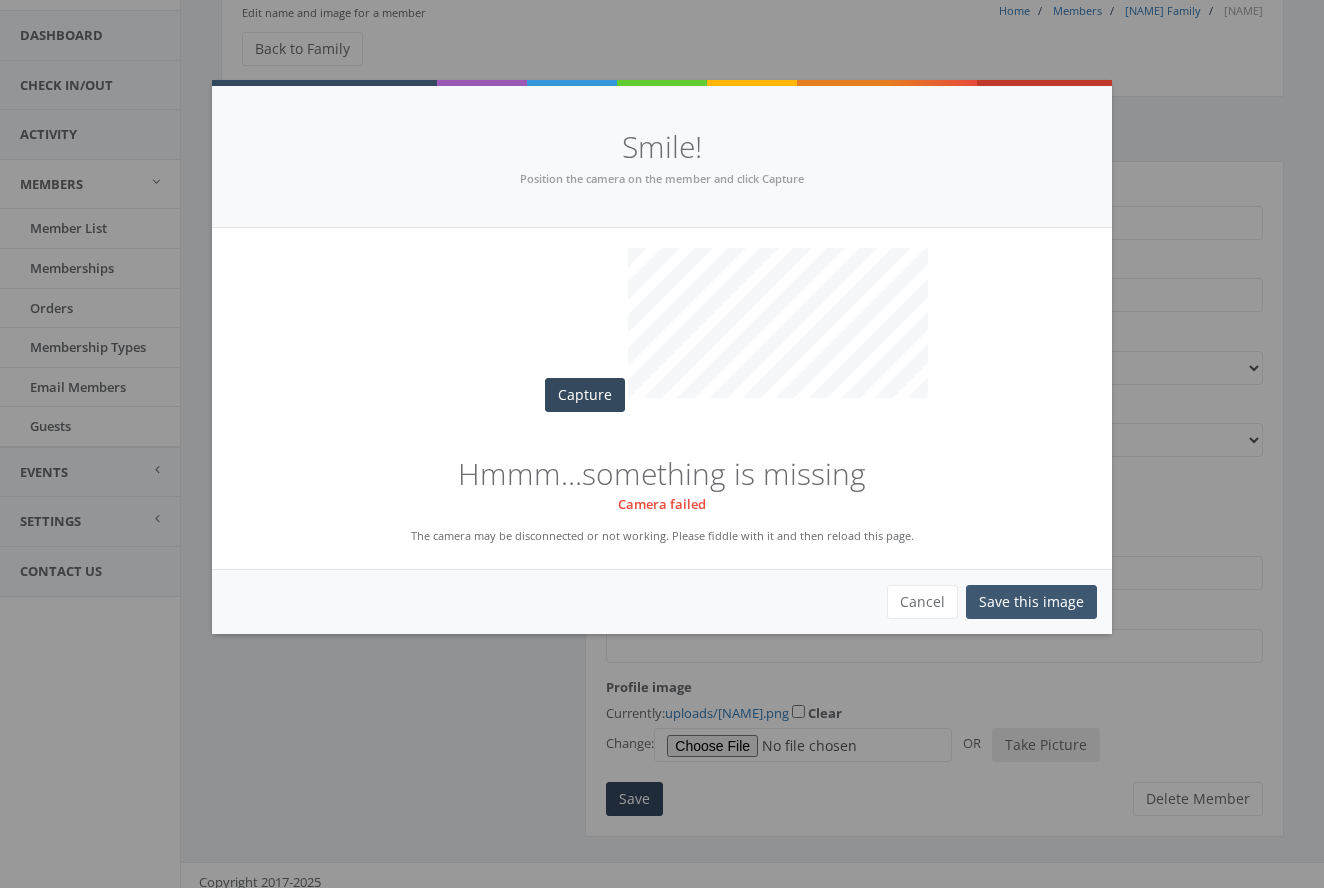 scroll, scrollTop: 119, scrollLeft: 1, axis: both 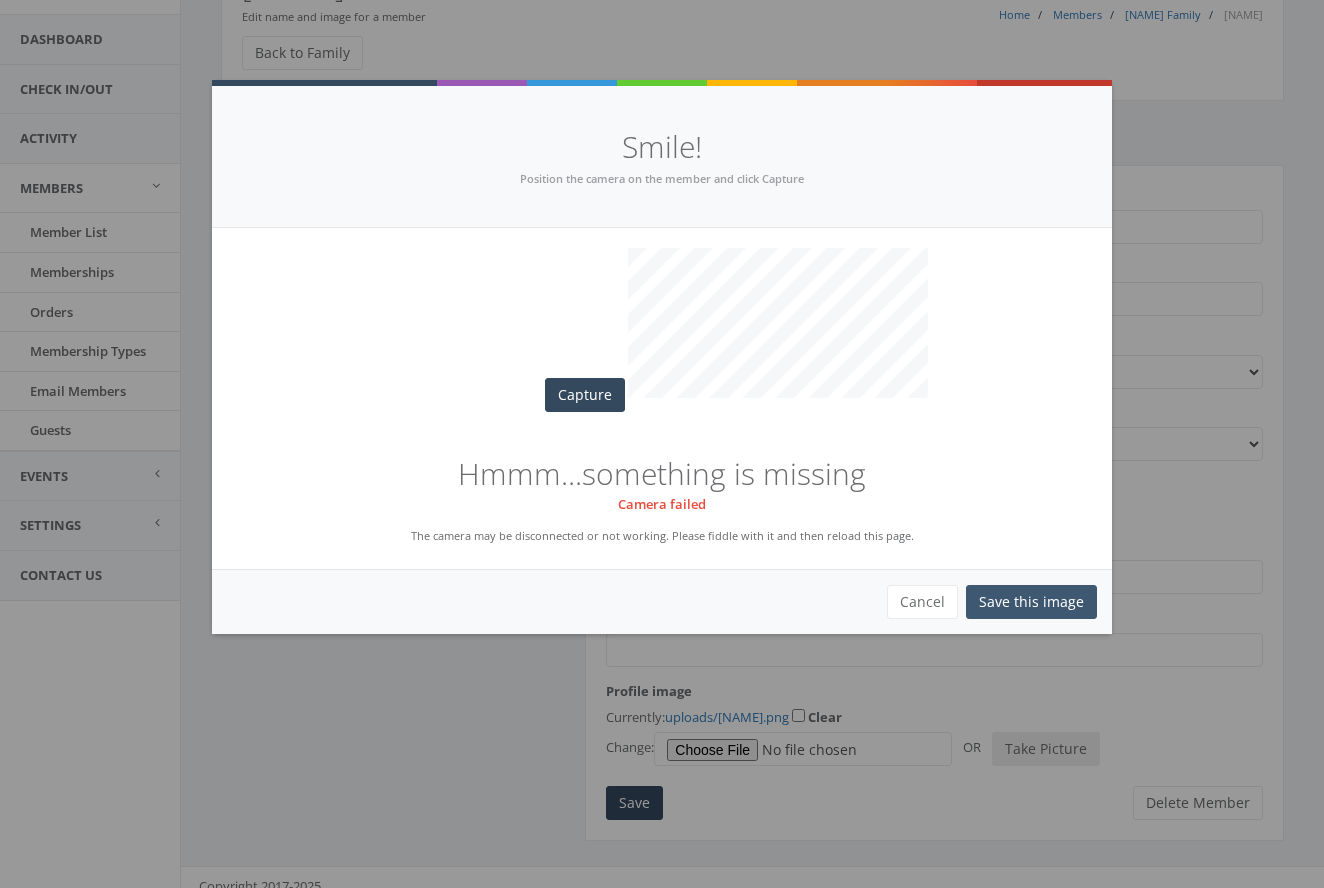 click on "Save this image" at bounding box center (1031, 602) 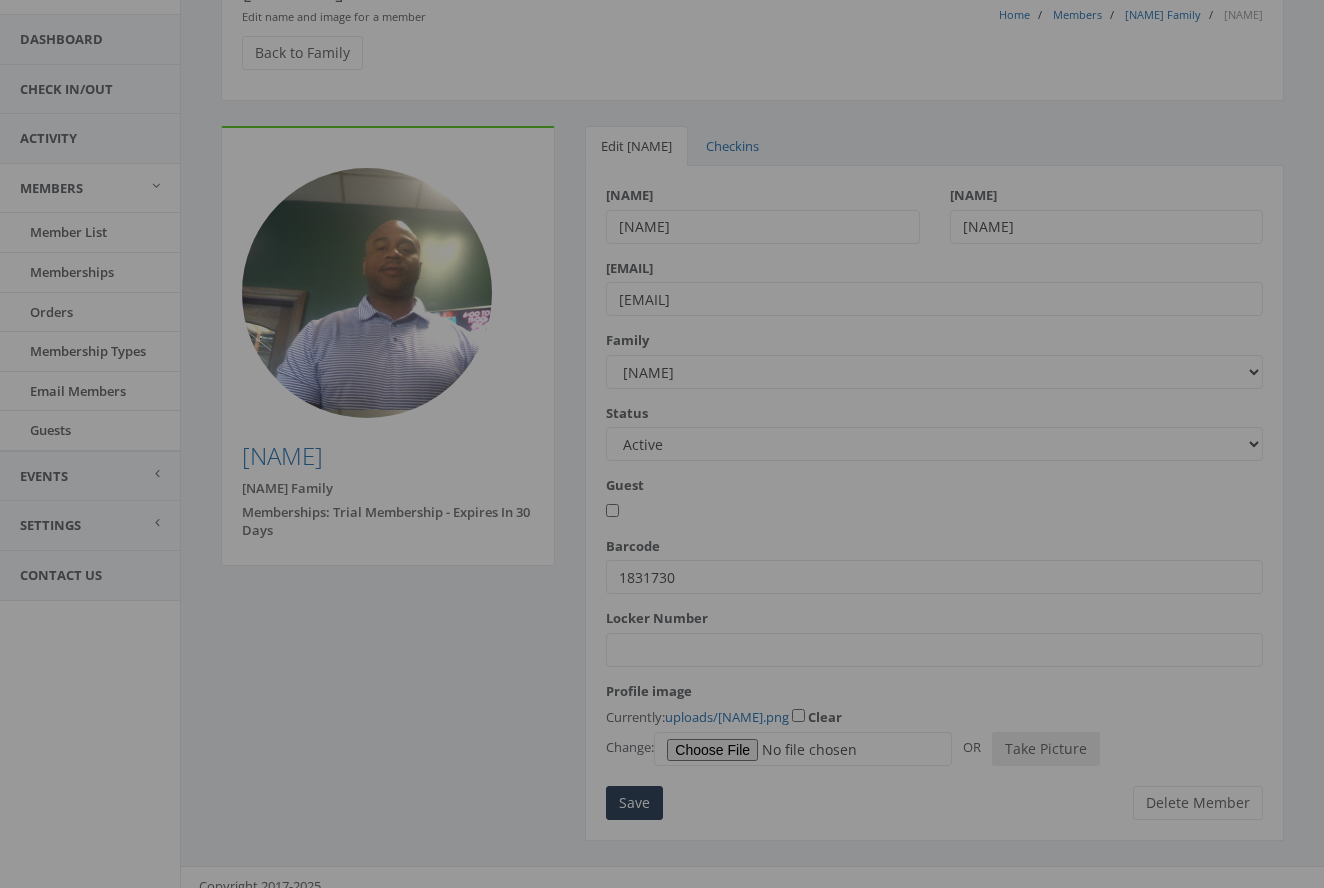 scroll, scrollTop: 119, scrollLeft: 0, axis: vertical 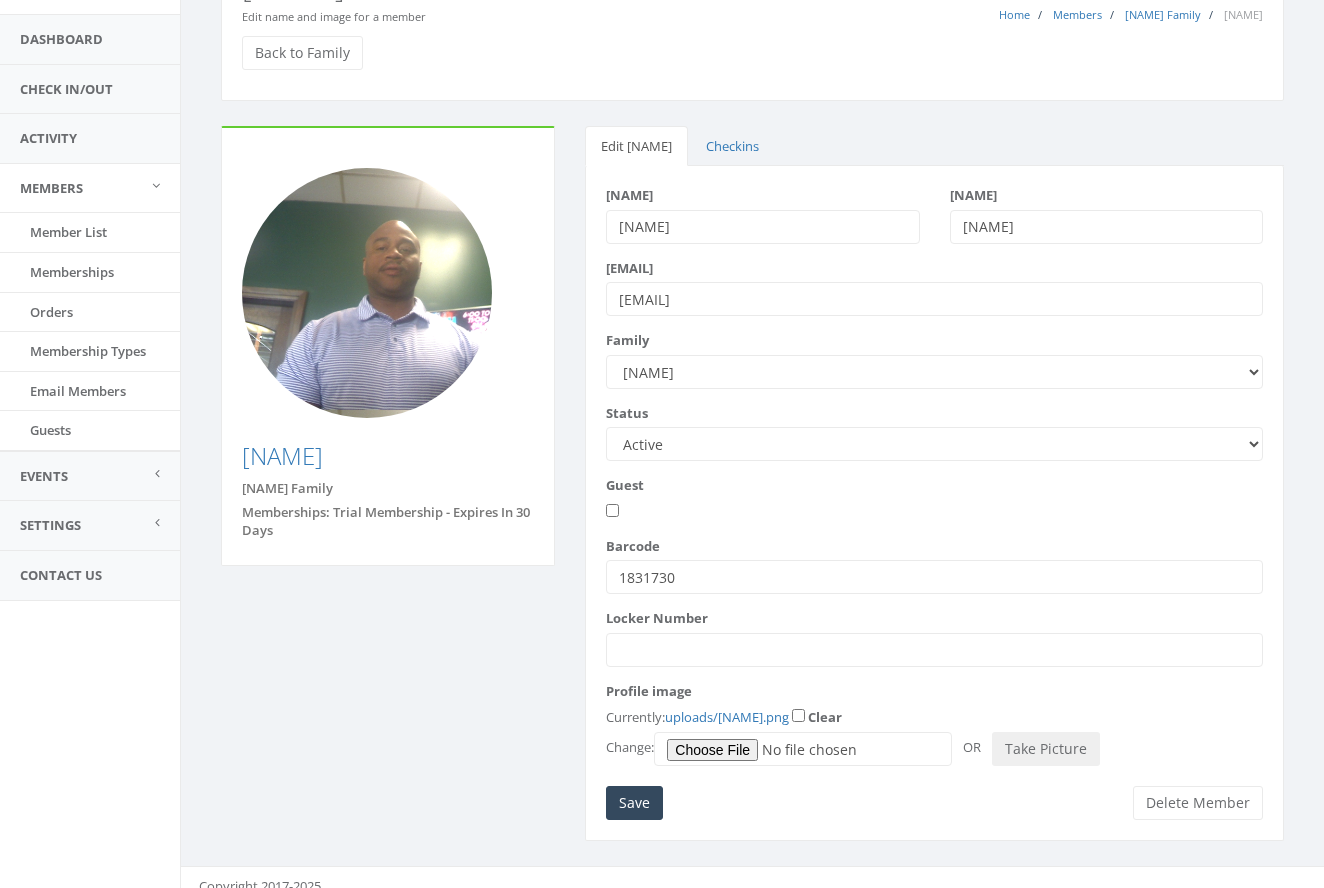 click on "Profile image" at bounding box center [803, 749] 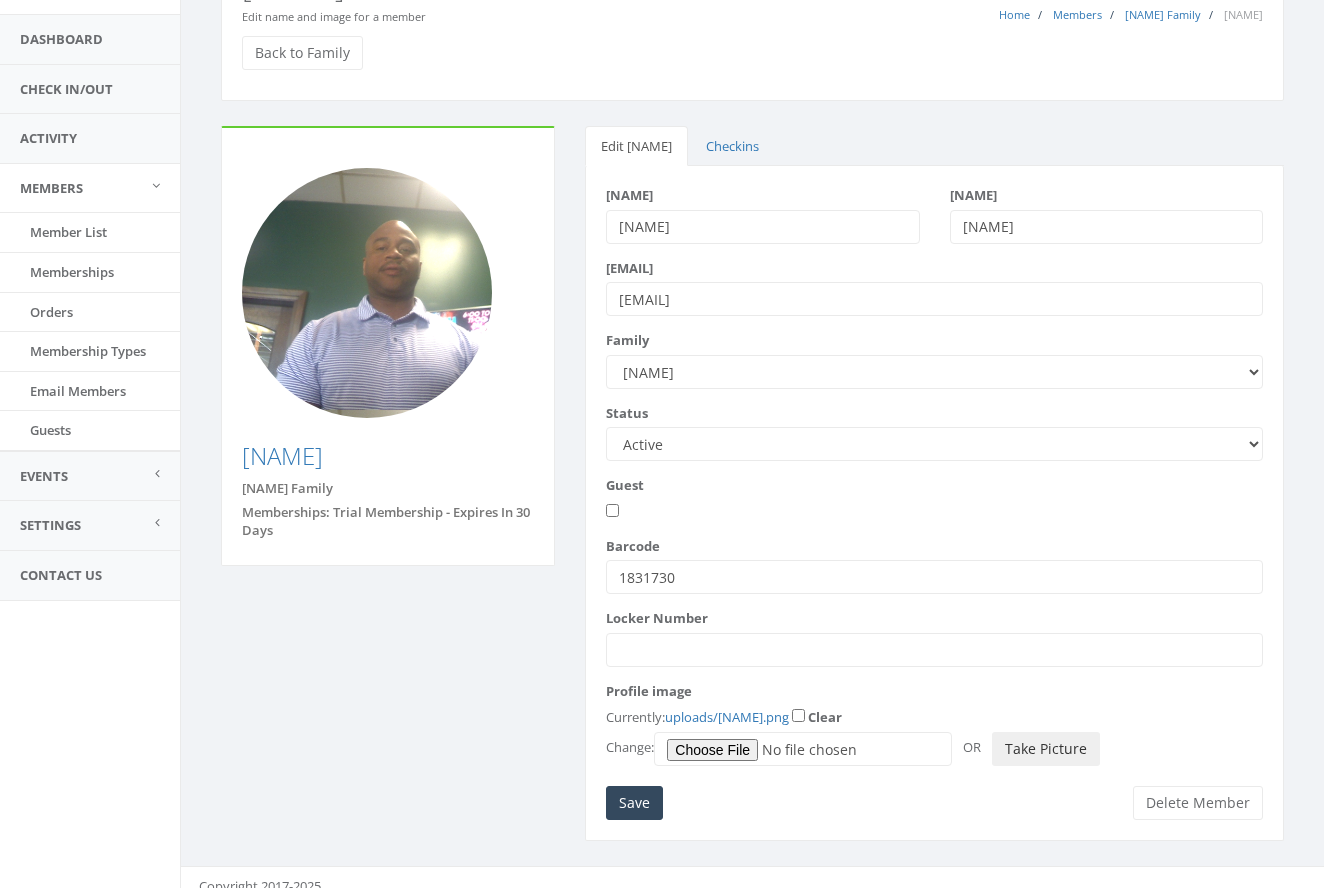 click on "Take Picture" at bounding box center [1046, 749] 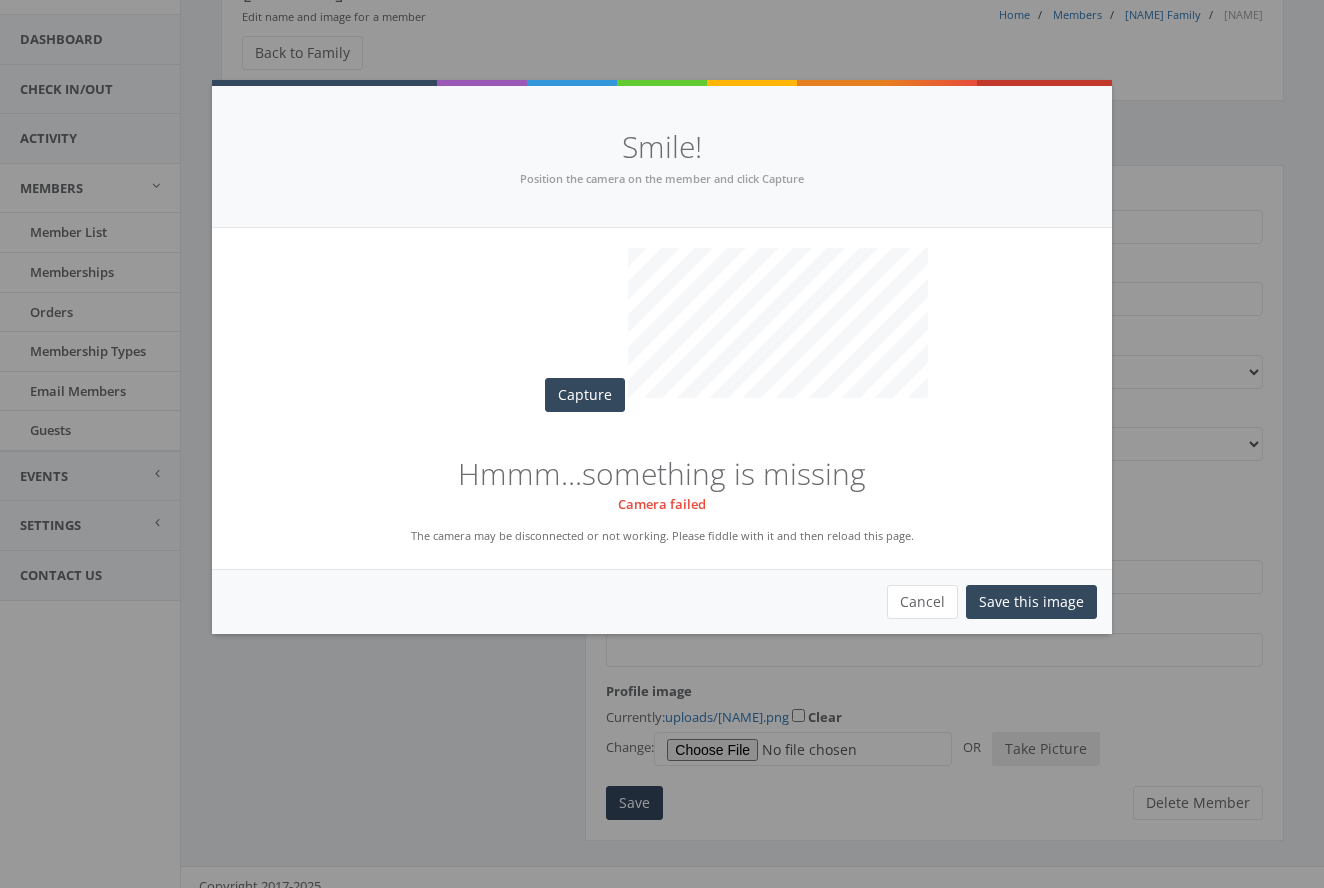 click on "Cancel" at bounding box center [922, 602] 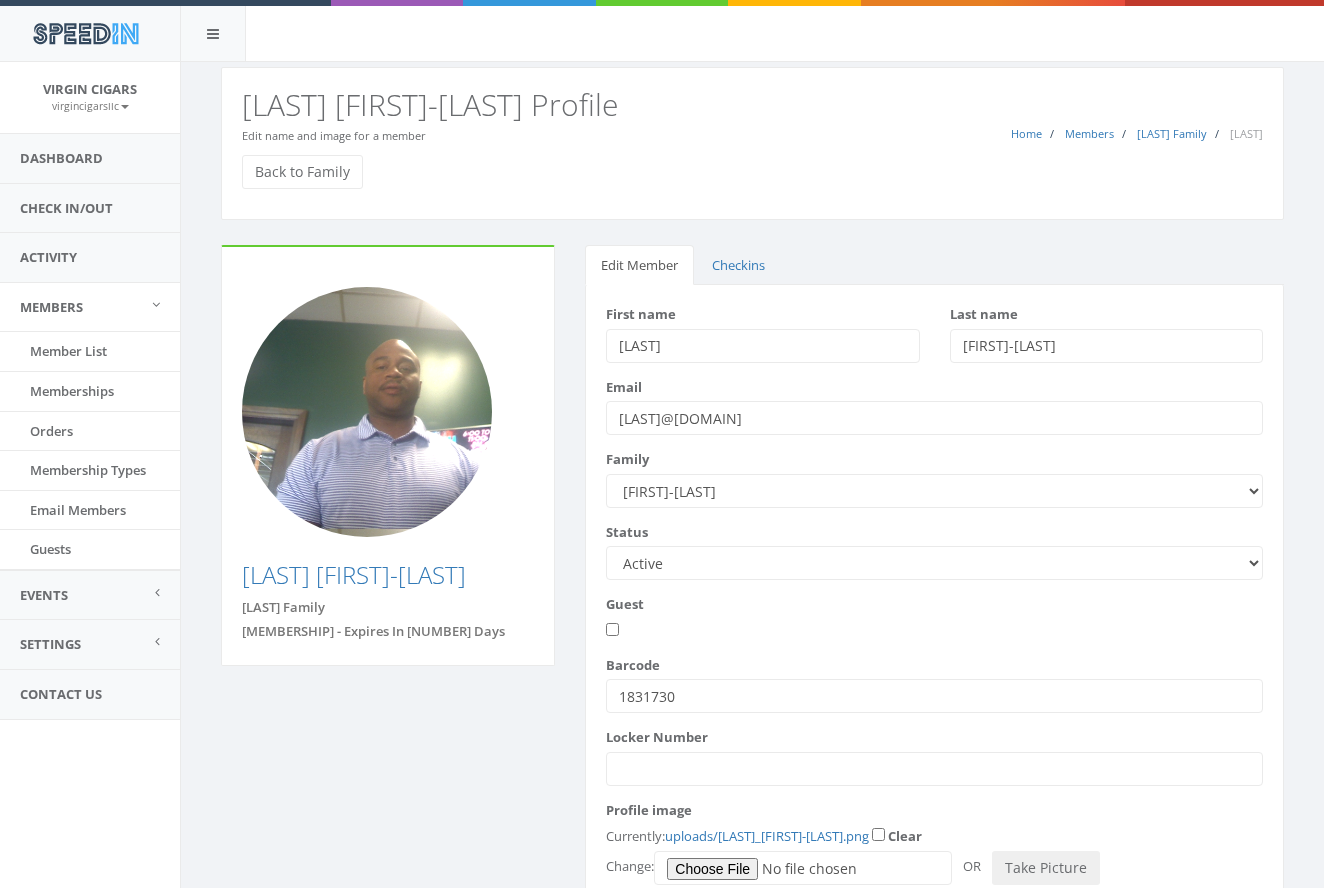 scroll, scrollTop: 0, scrollLeft: 0, axis: both 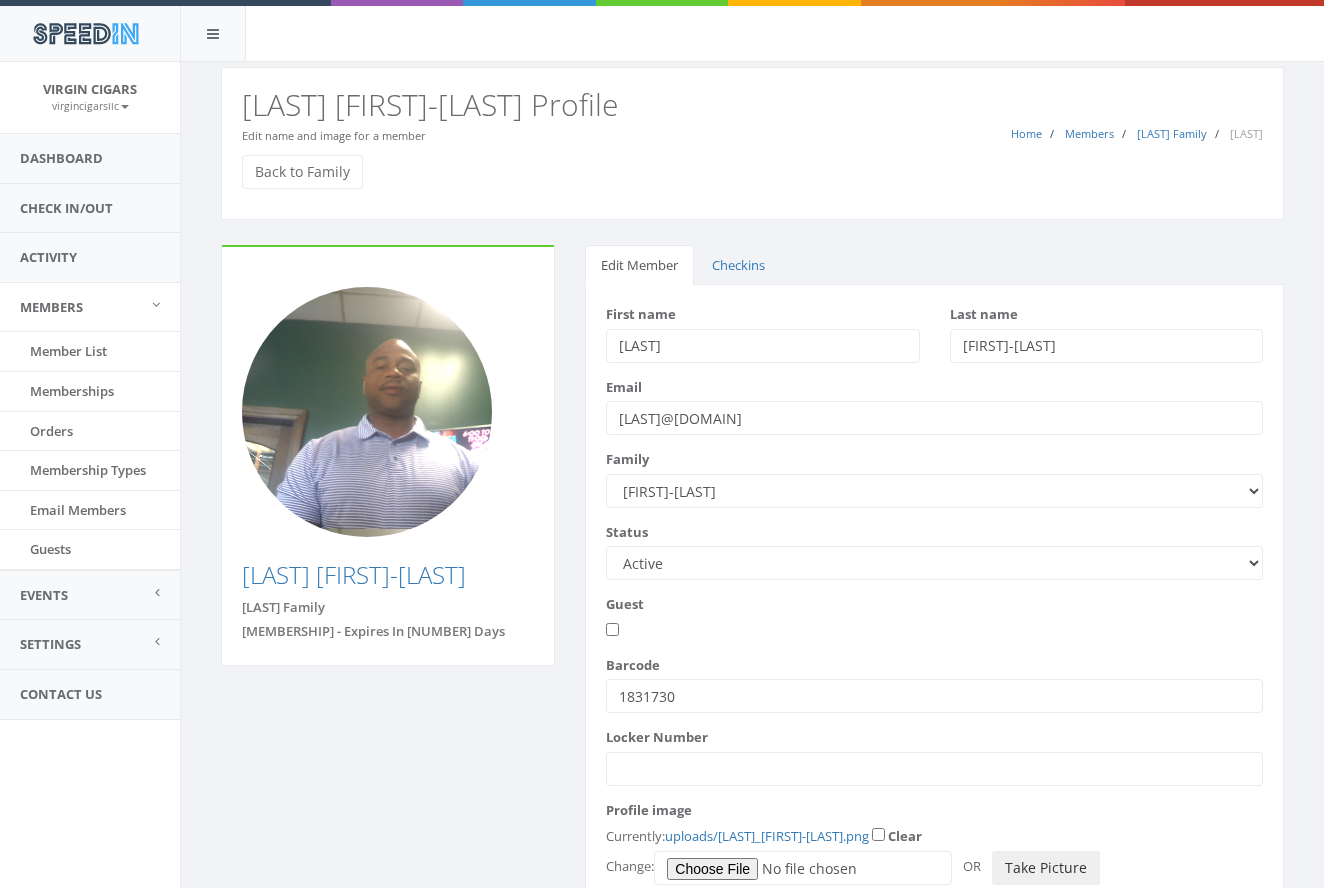 click on "Take Picture" at bounding box center [1046, 868] 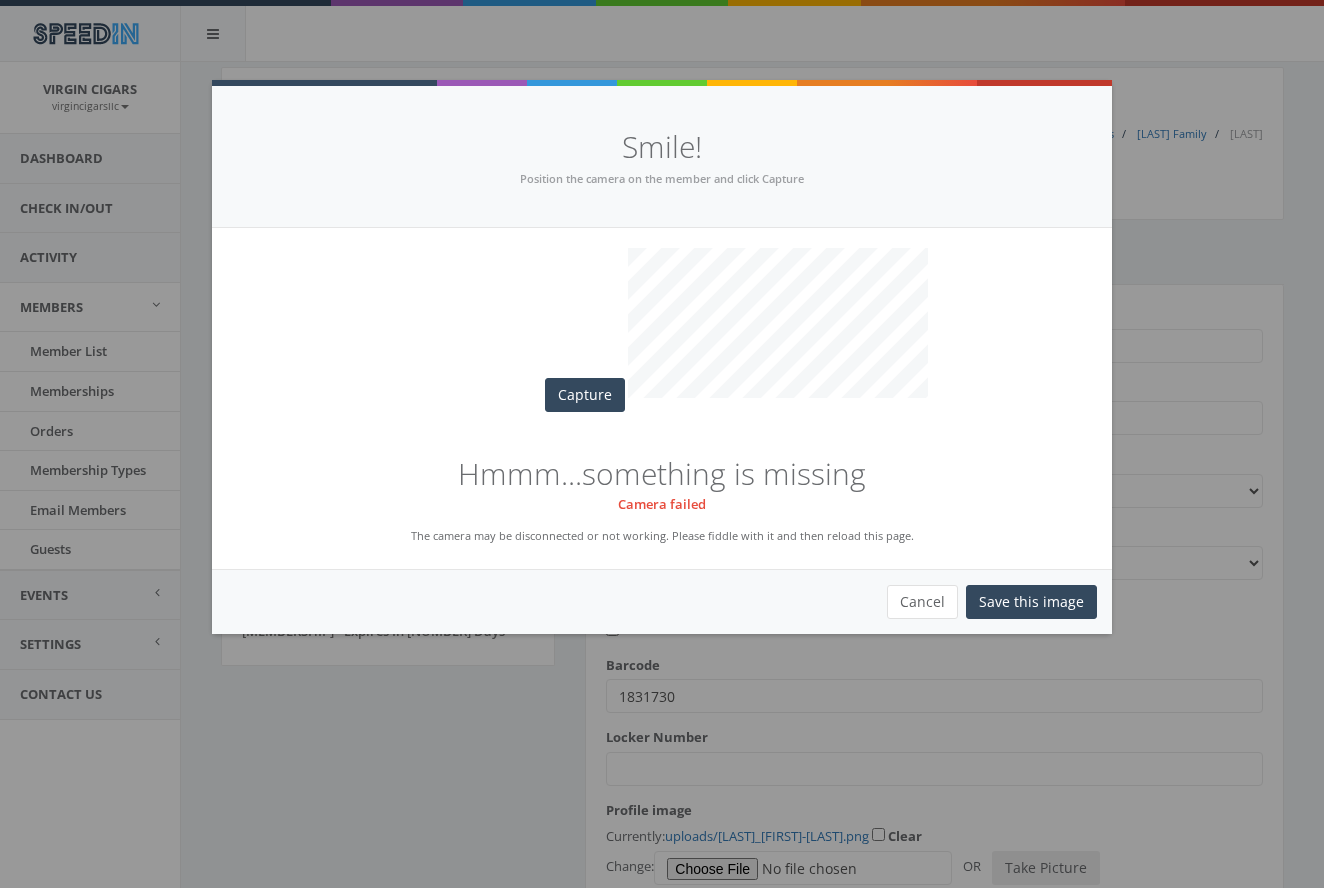 scroll, scrollTop: 0, scrollLeft: 1, axis: horizontal 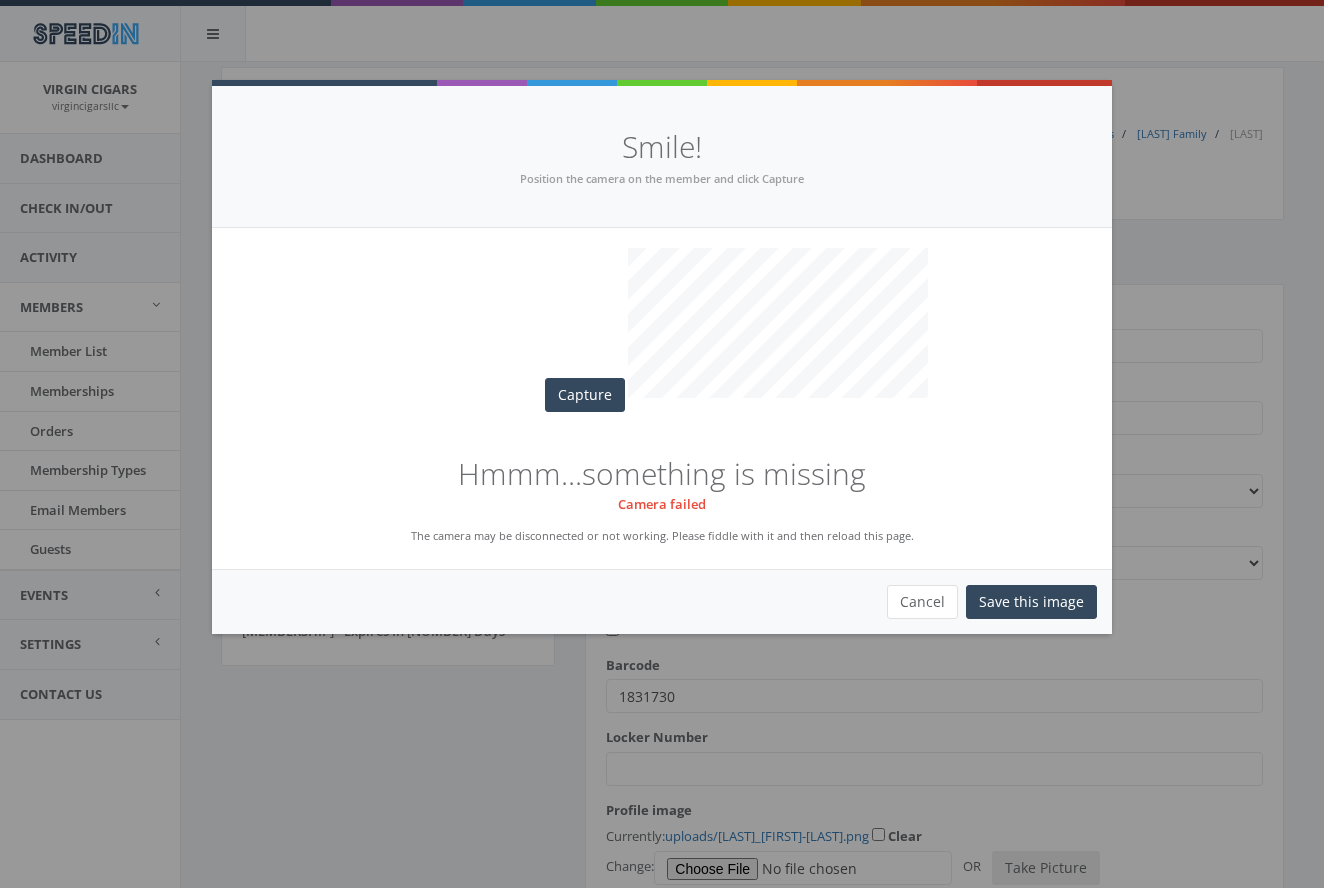 click on "Cancel" at bounding box center [922, 602] 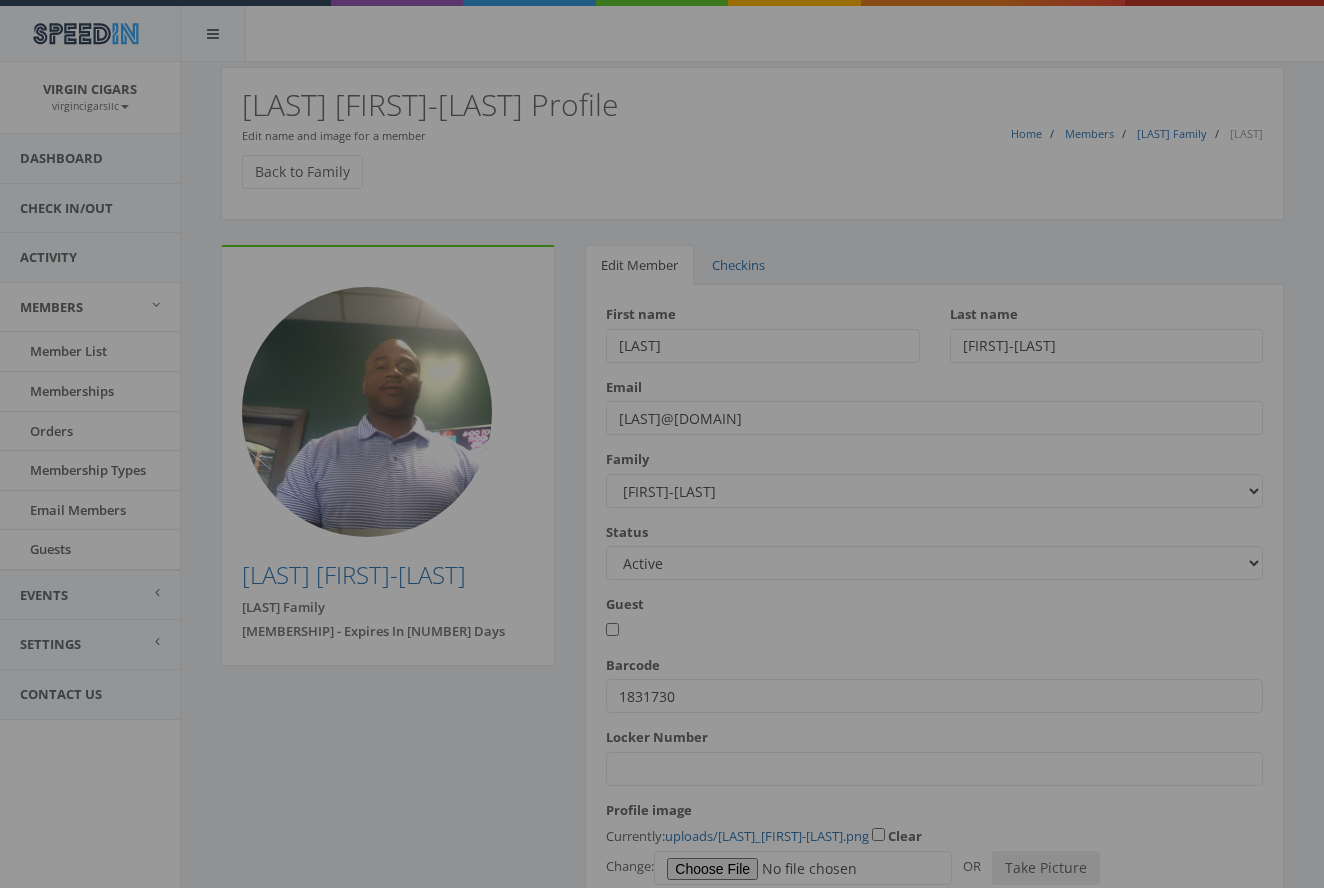 scroll, scrollTop: 0, scrollLeft: 0, axis: both 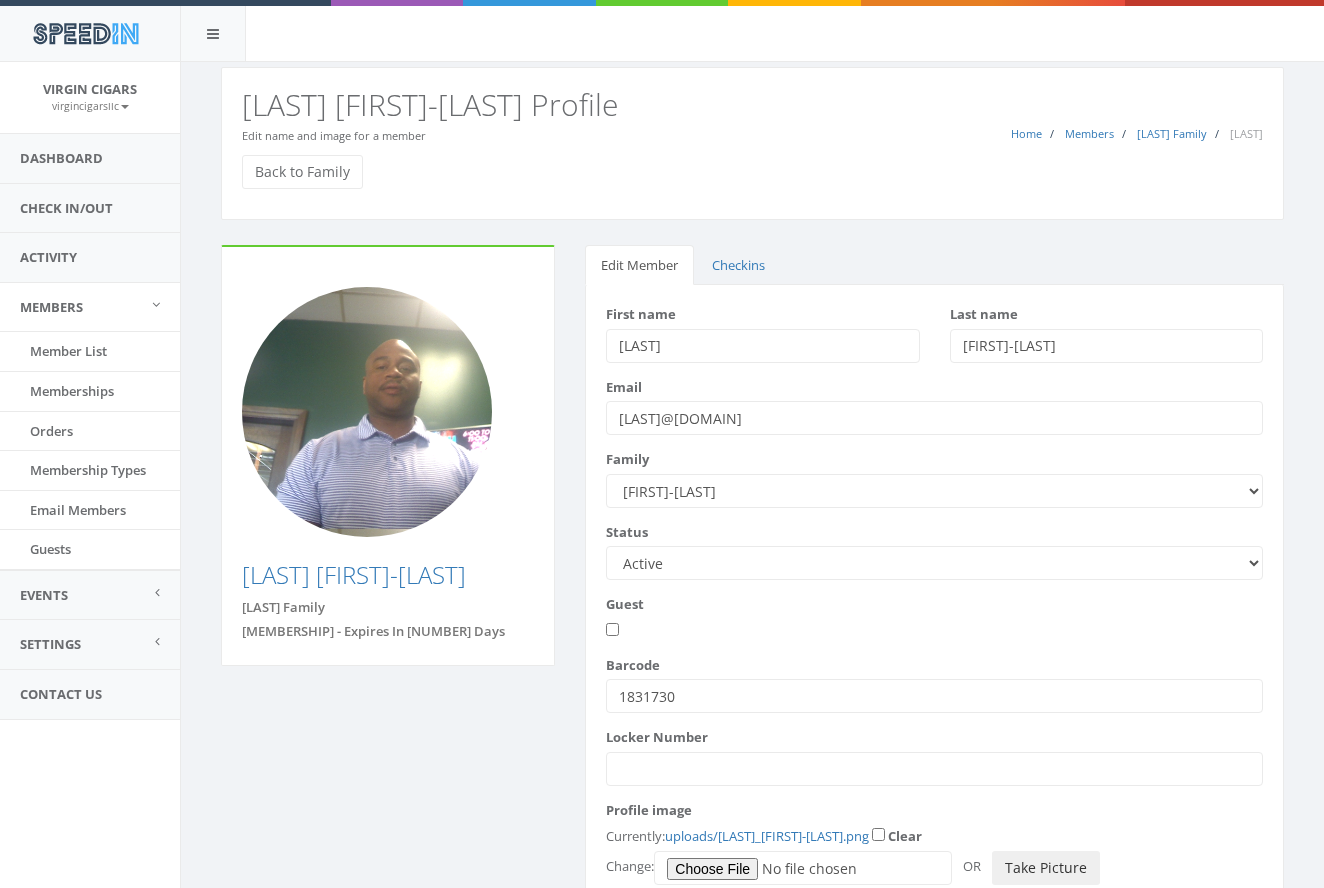 click on "Take Picture" at bounding box center [1046, 868] 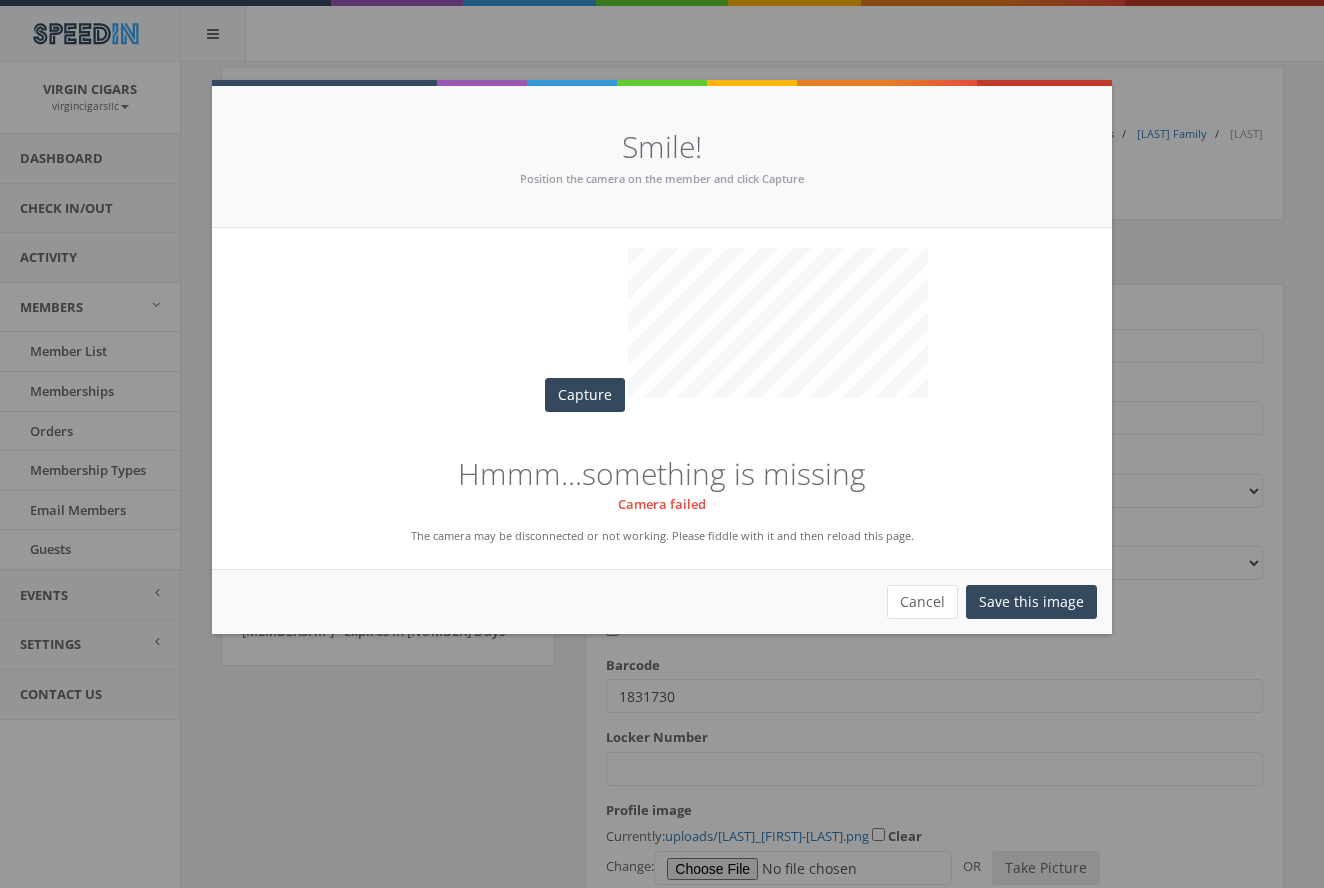 click on "Cancel" at bounding box center (922, 602) 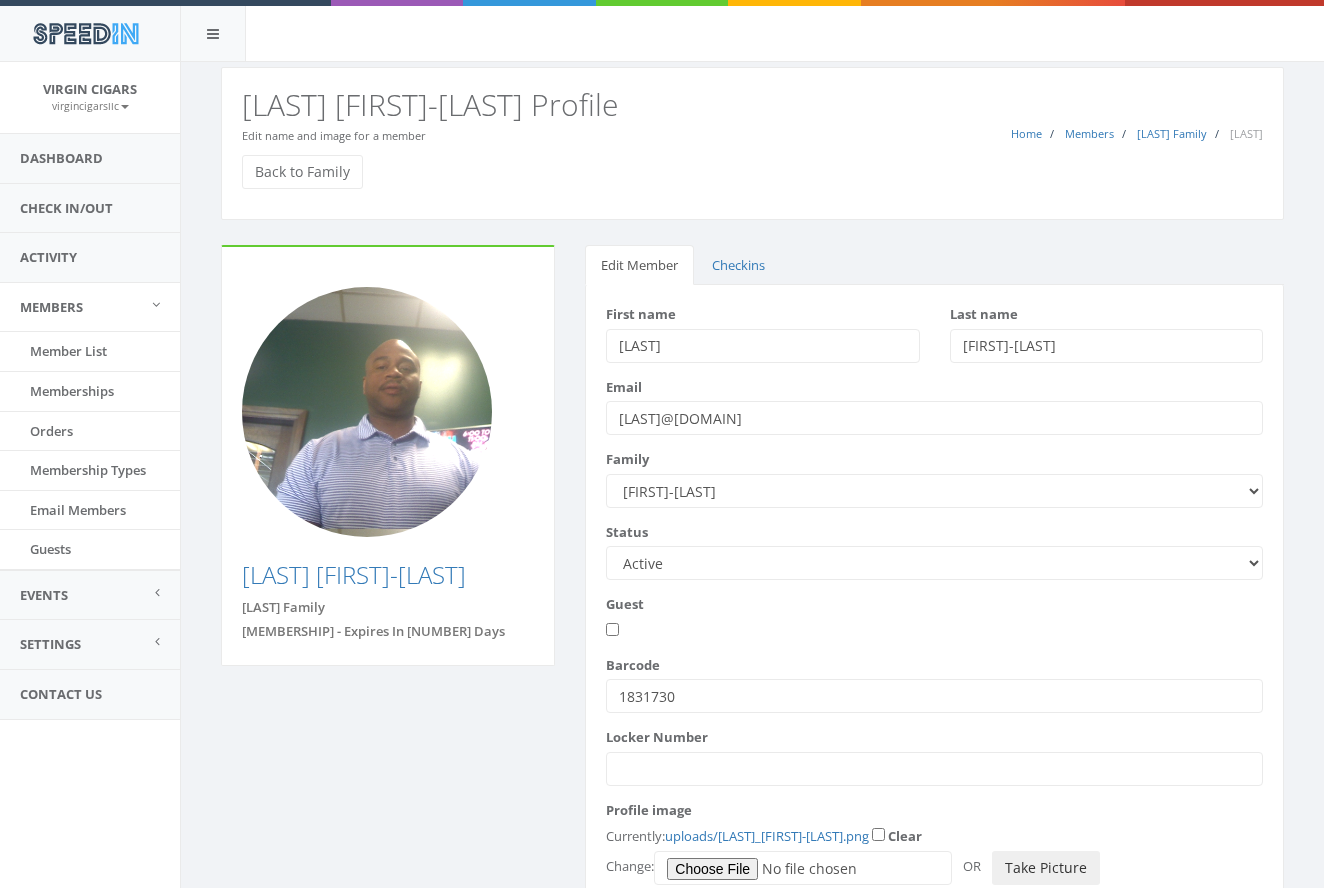 click on "Take Picture" at bounding box center (1046, 868) 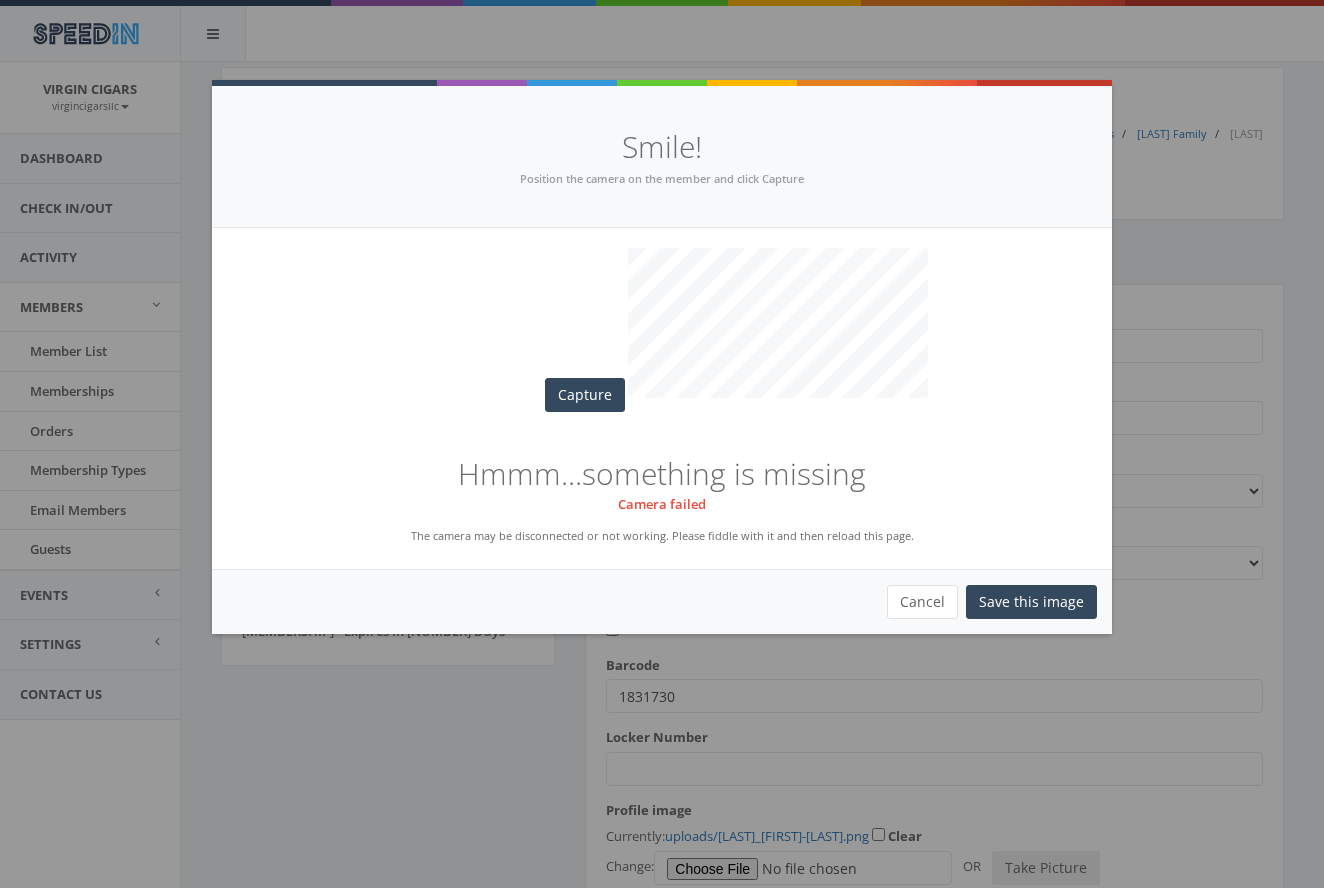 click on "Cancel" at bounding box center [922, 602] 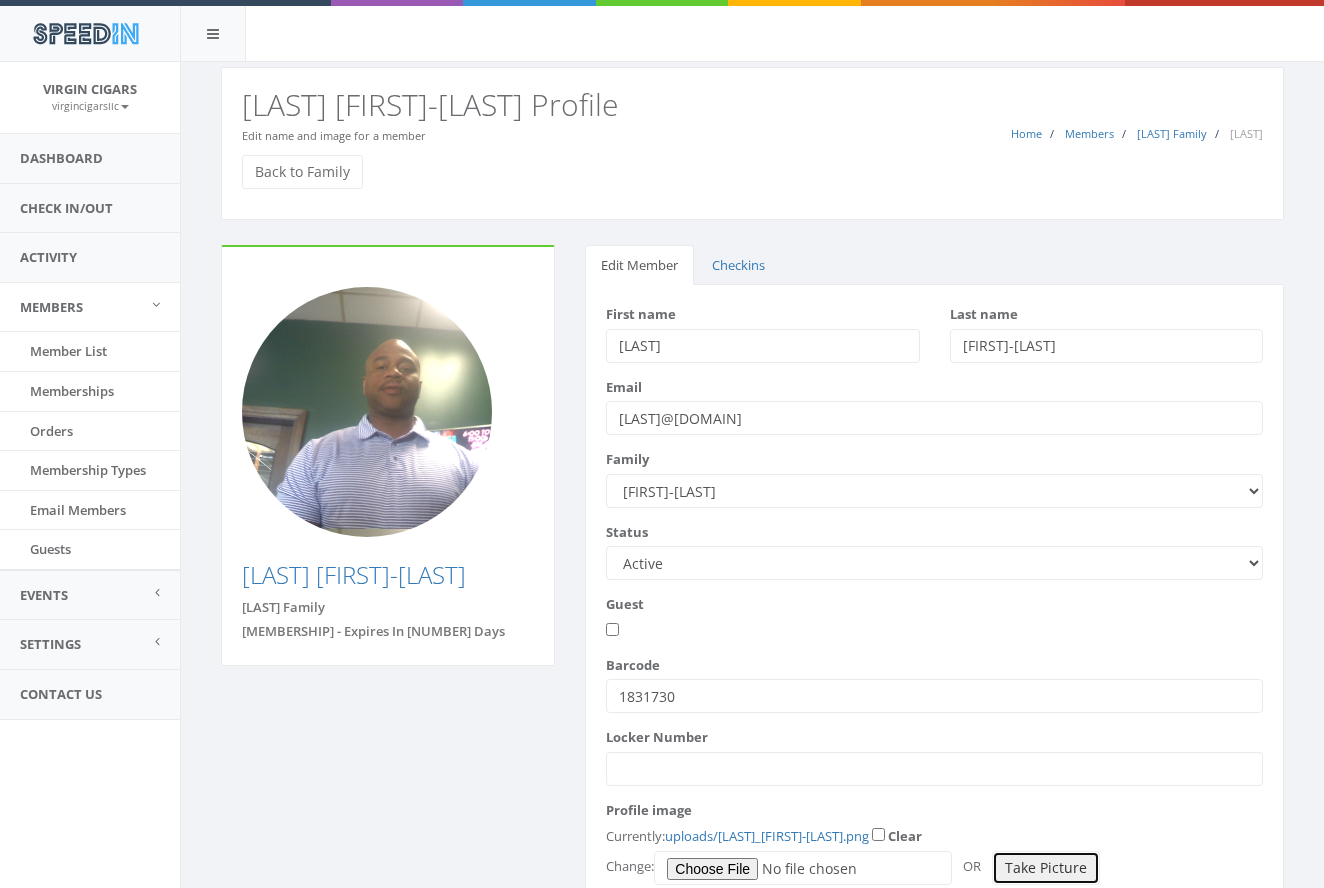 type 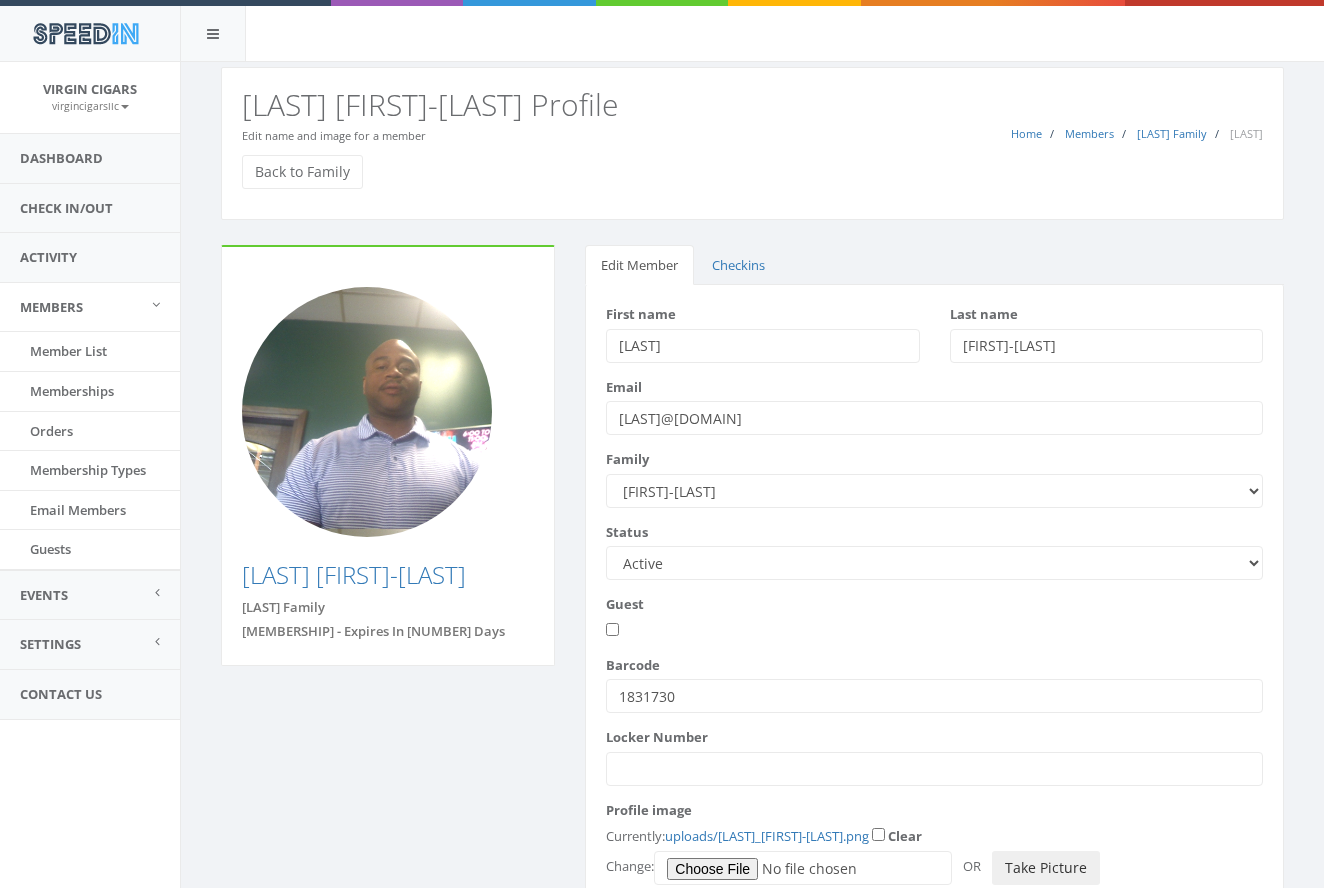 click on "Take Picture" at bounding box center (1046, 868) 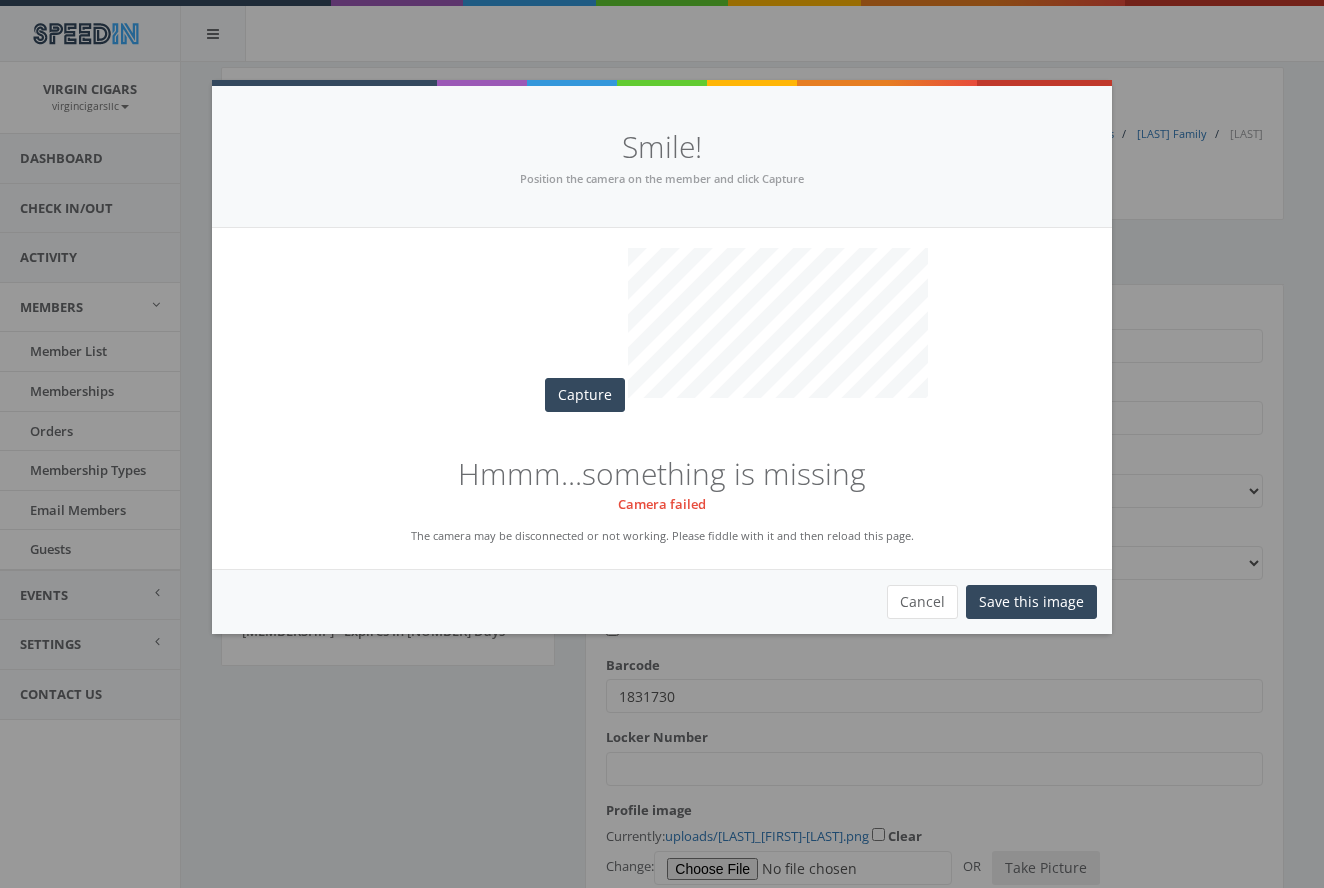 click on "Cancel" at bounding box center (922, 602) 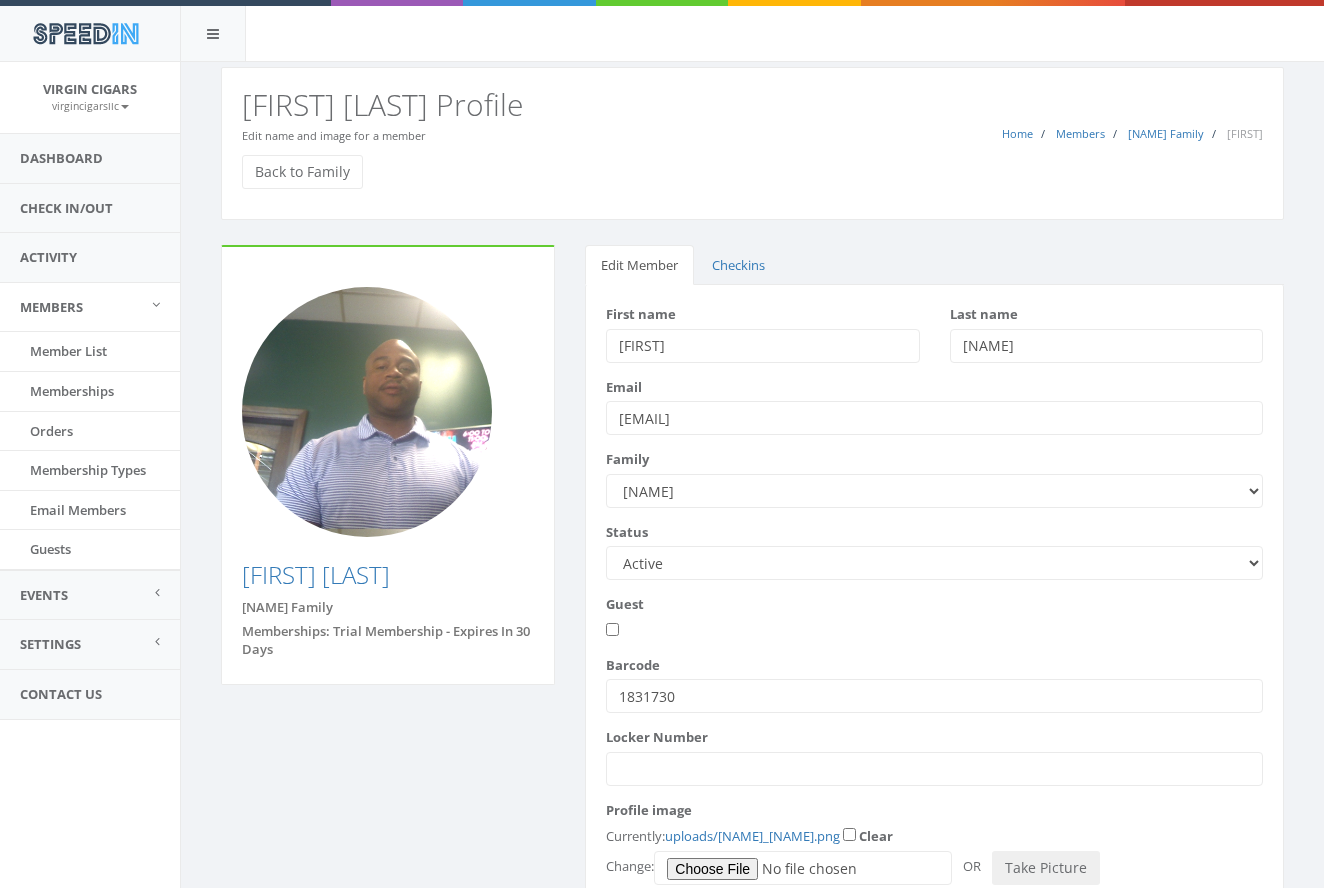 scroll, scrollTop: 0, scrollLeft: 0, axis: both 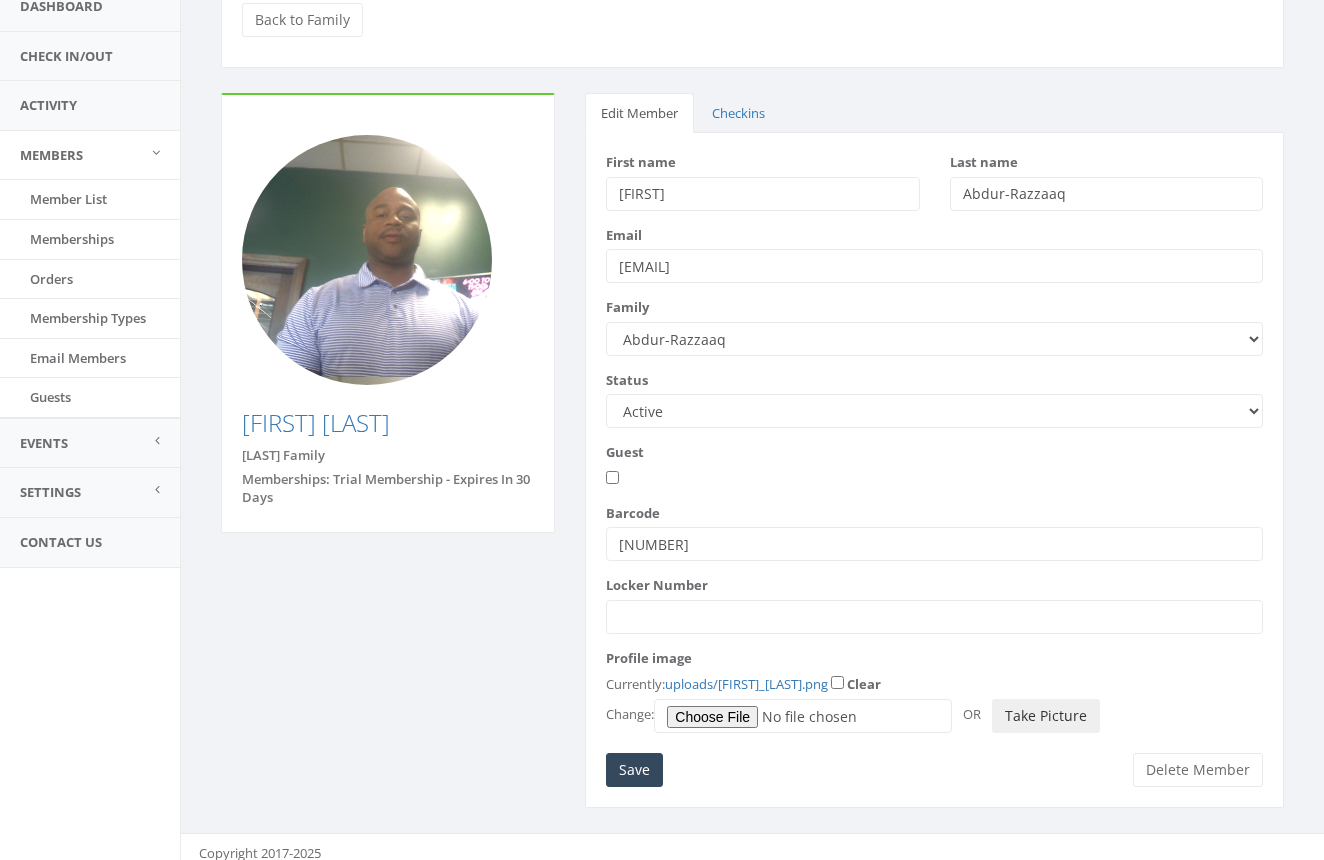 click on "Take Picture" at bounding box center [1046, 716] 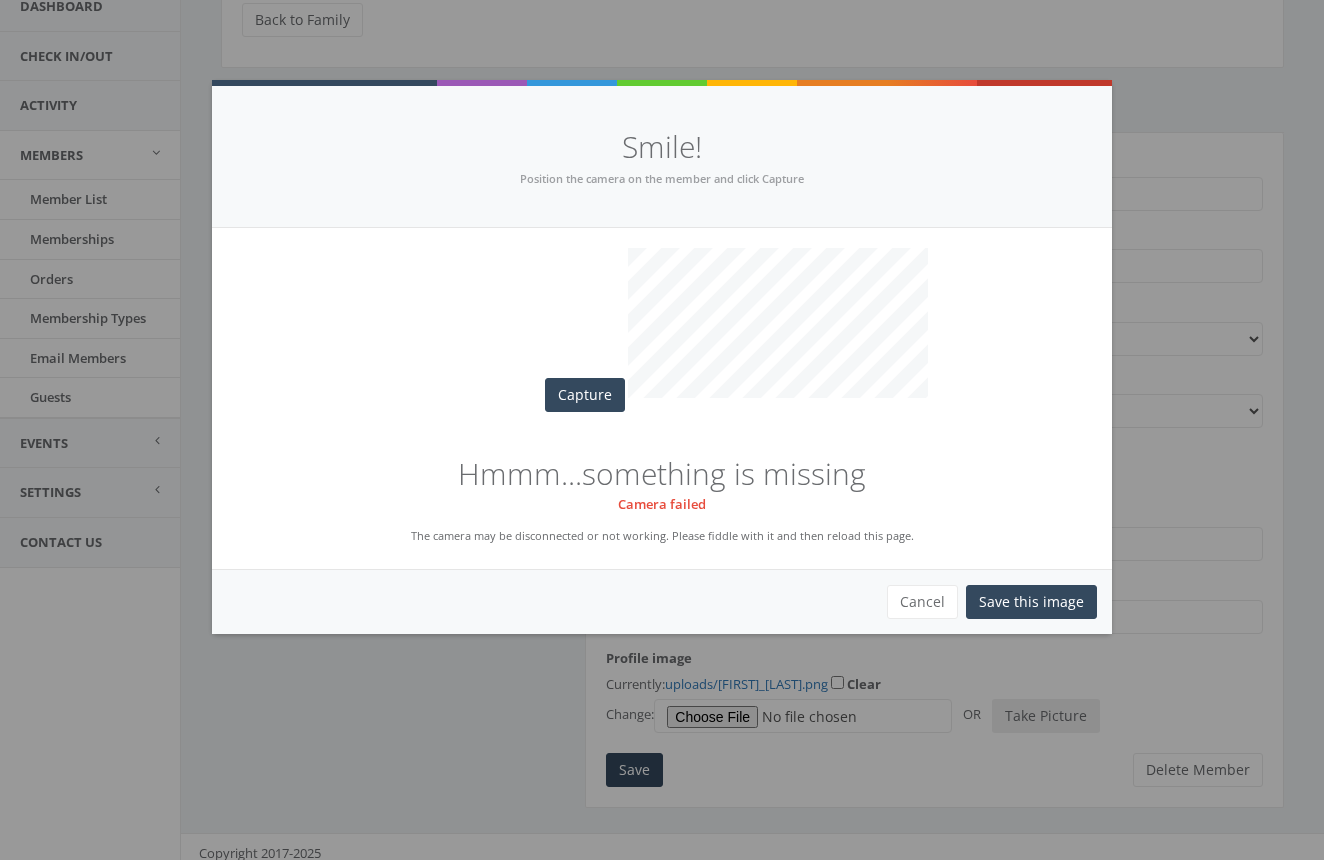 click on "Save this image" at bounding box center [1031, 602] 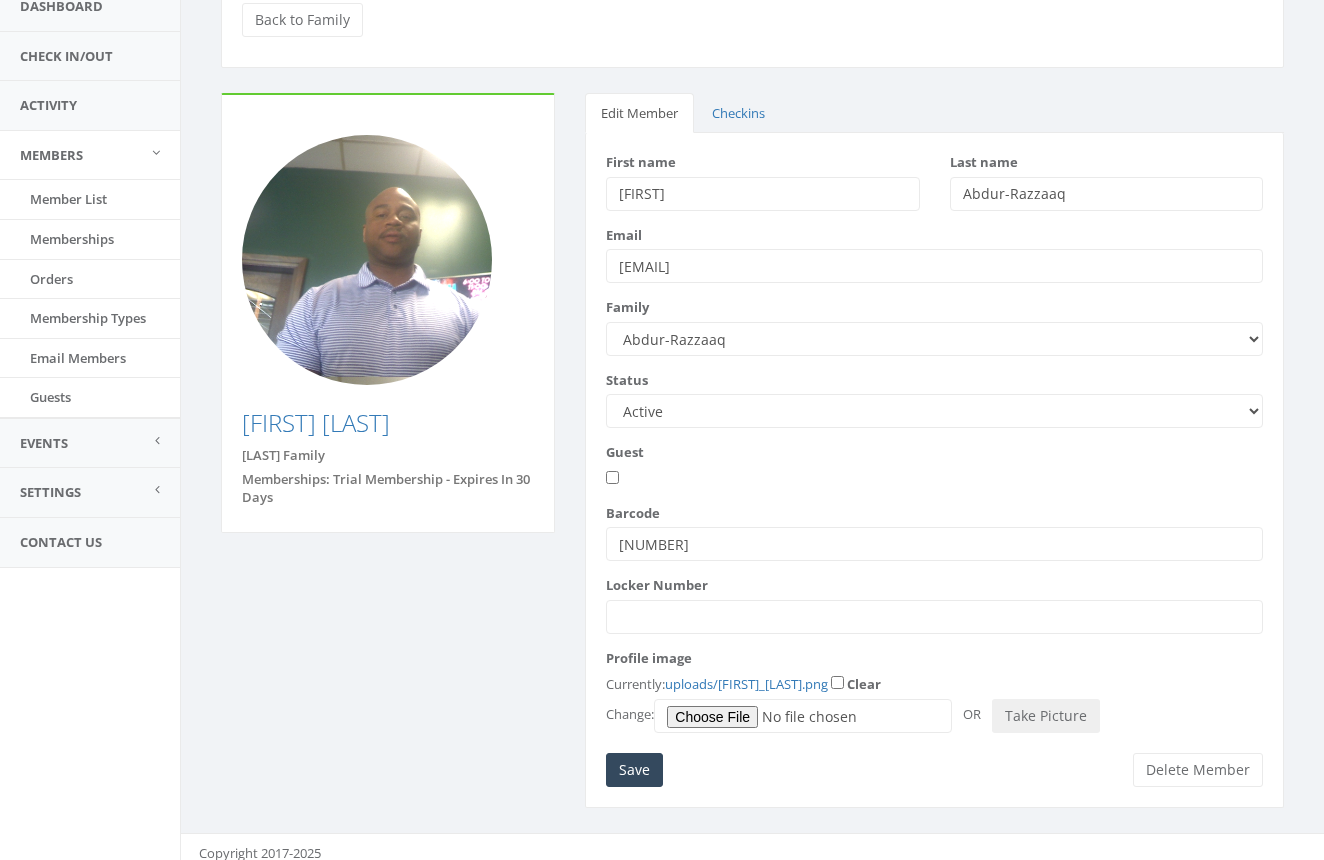 scroll, scrollTop: 152, scrollLeft: 0, axis: vertical 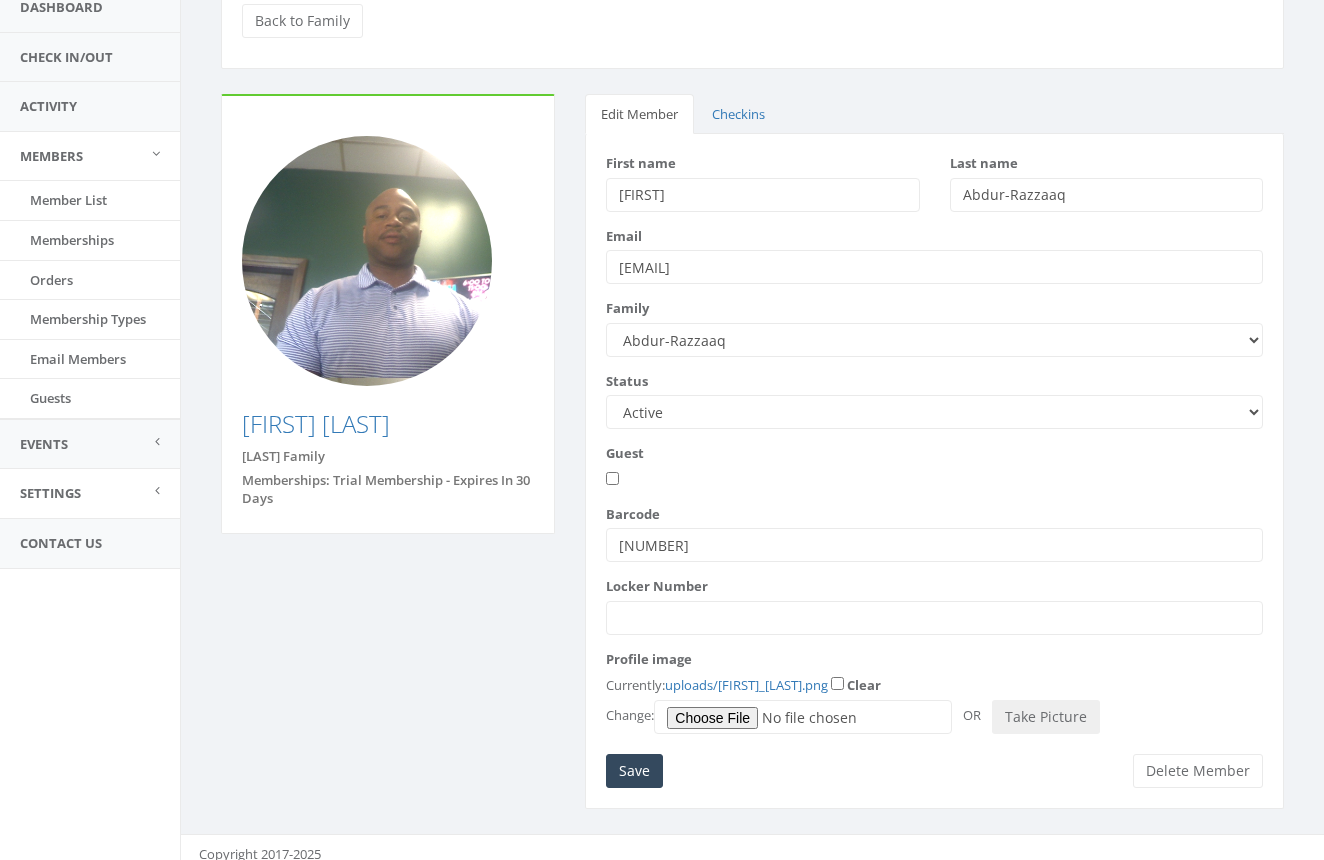 click on "Settings" at bounding box center (90, 493) 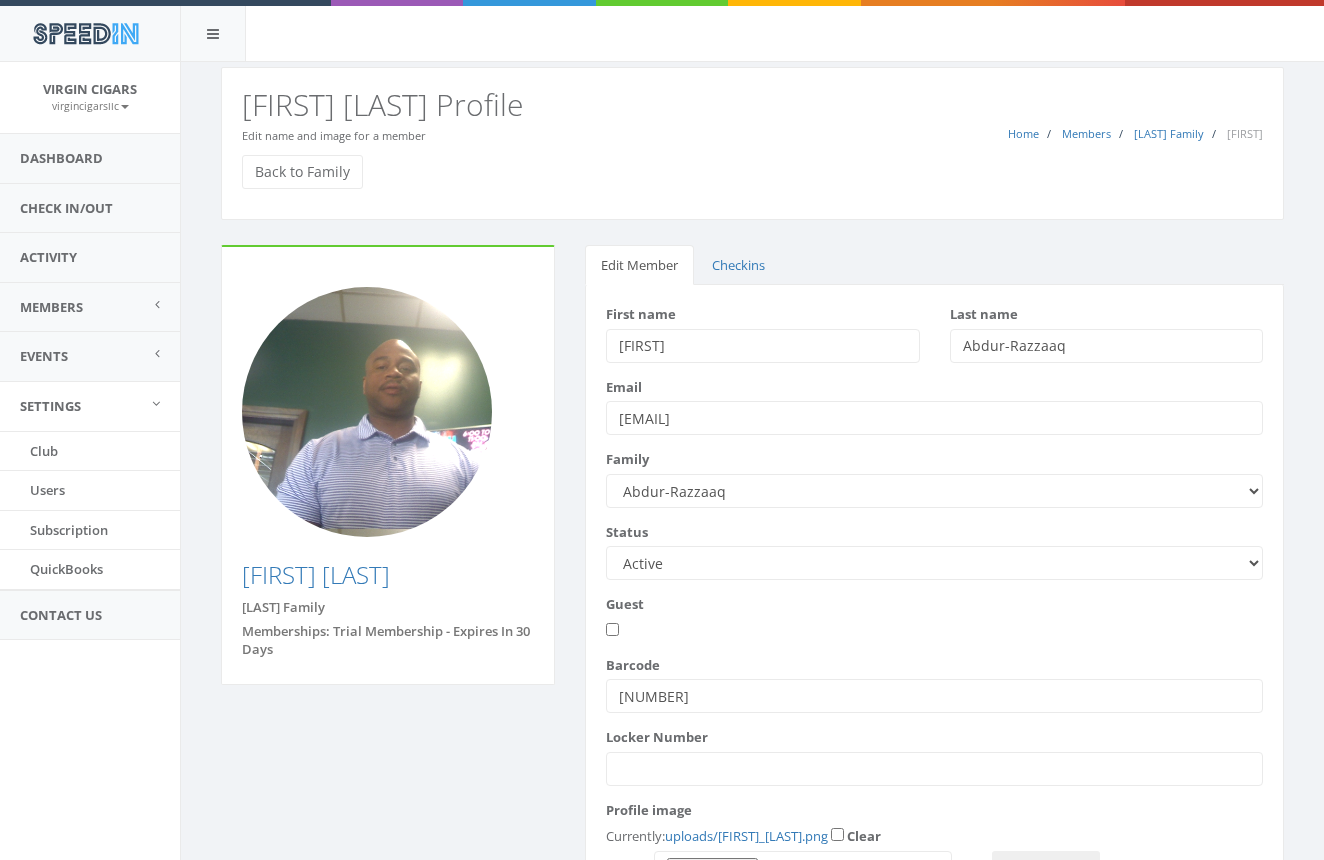 scroll, scrollTop: 0, scrollLeft: 0, axis: both 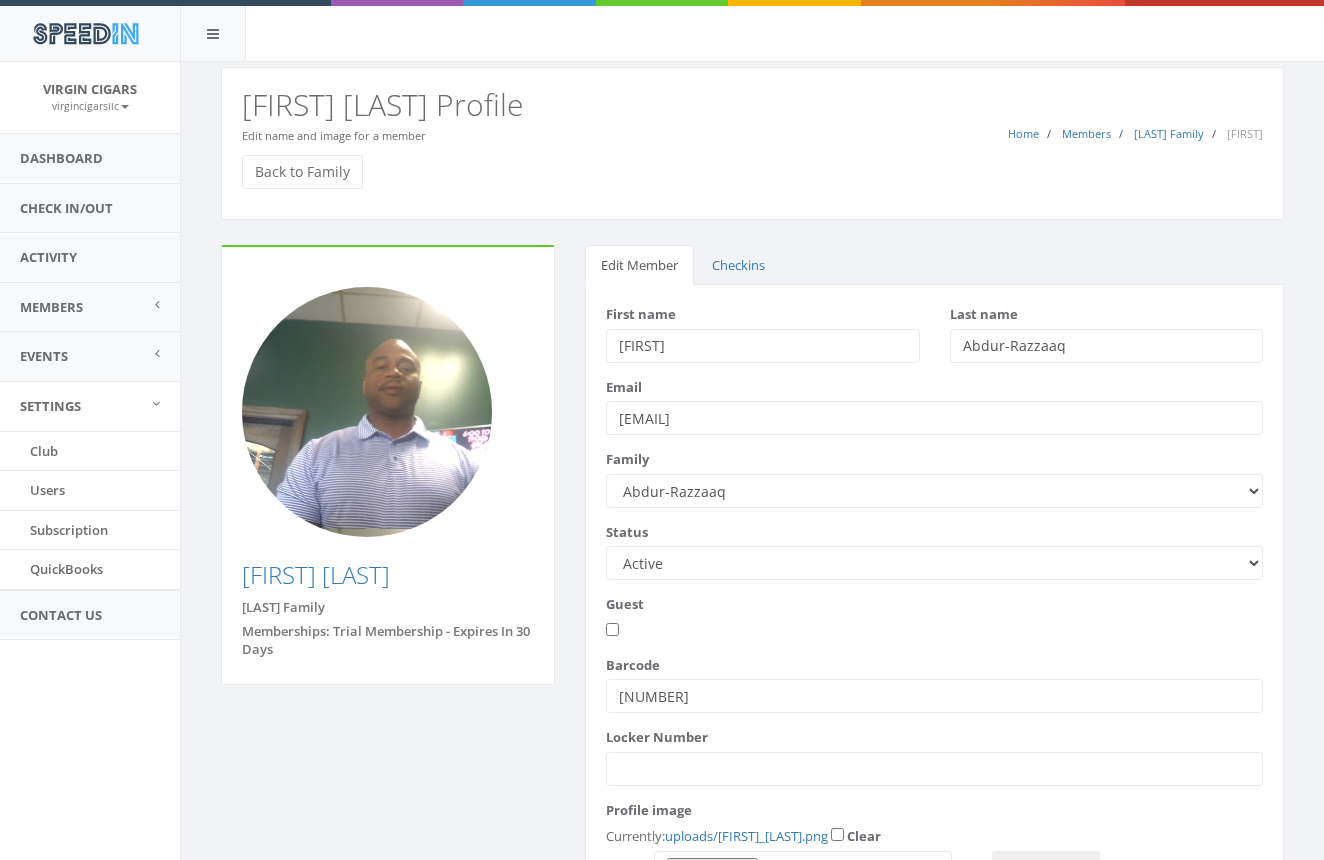 click on "Virgin Cigars" at bounding box center (90, 89) 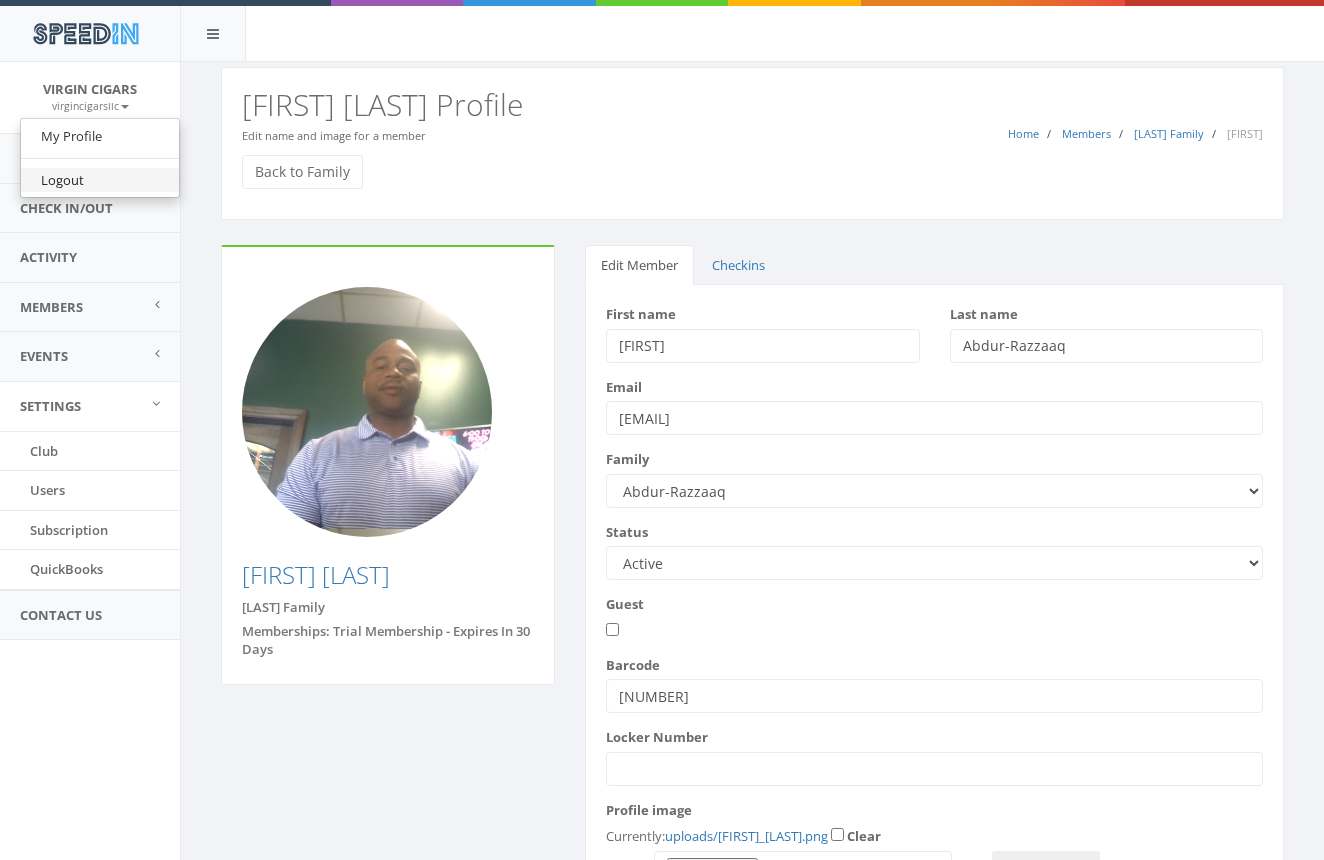 click on "Logout" at bounding box center (100, 180) 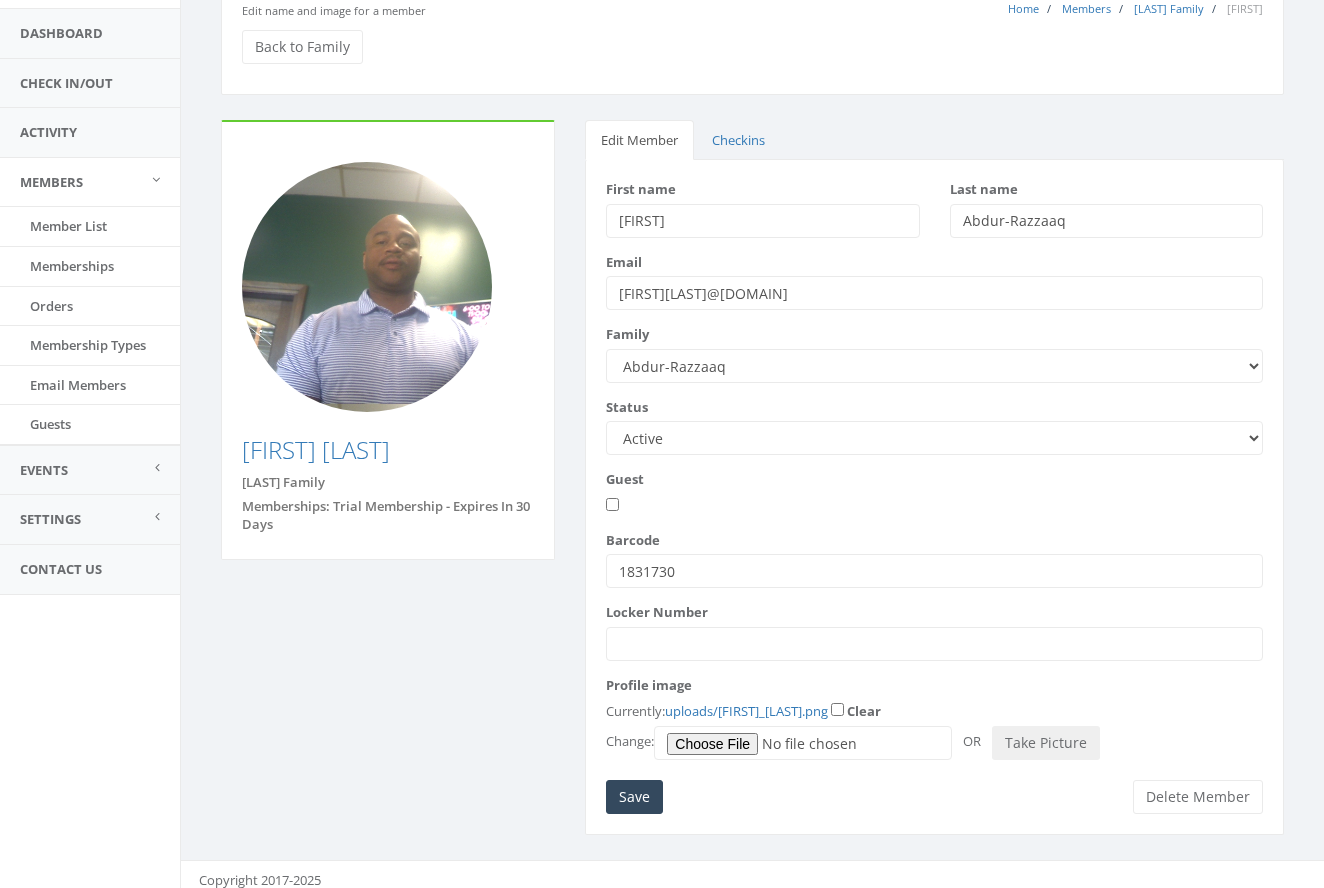 scroll, scrollTop: 124, scrollLeft: 0, axis: vertical 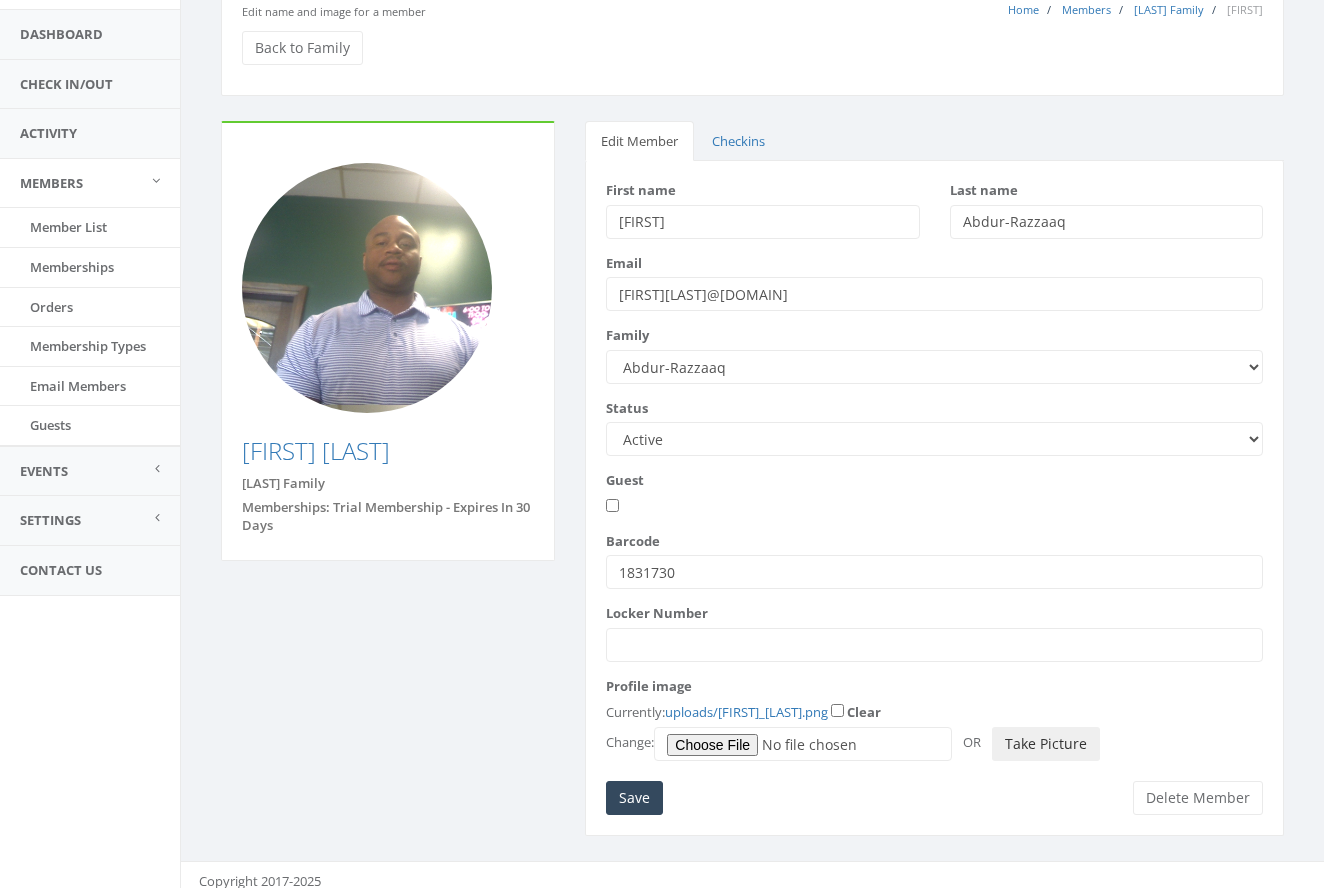 click on "Take Picture" at bounding box center (1046, 744) 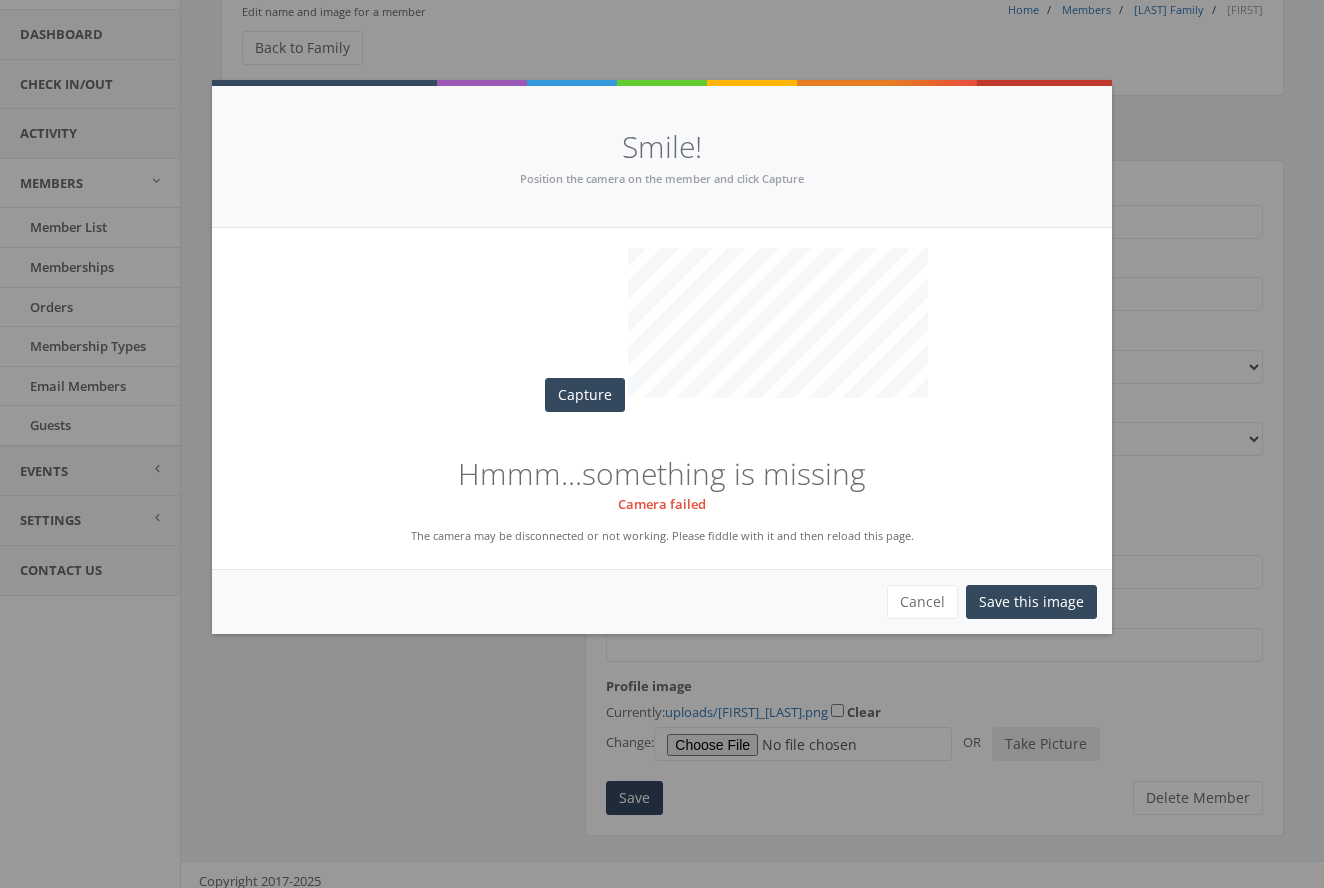 click on "Cancel
Save this image" at bounding box center [662, 601] 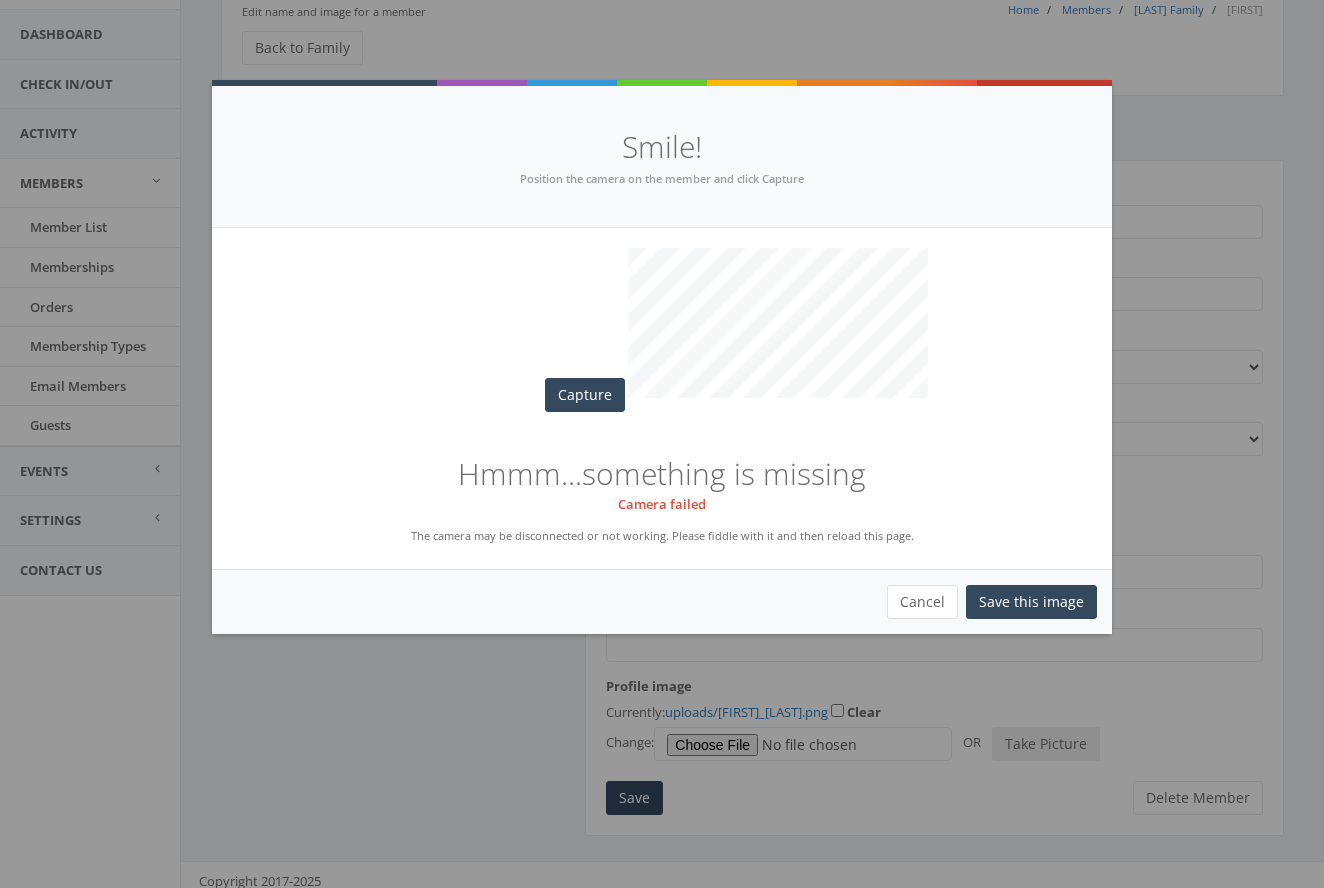 click on "Cancel" at bounding box center (922, 602) 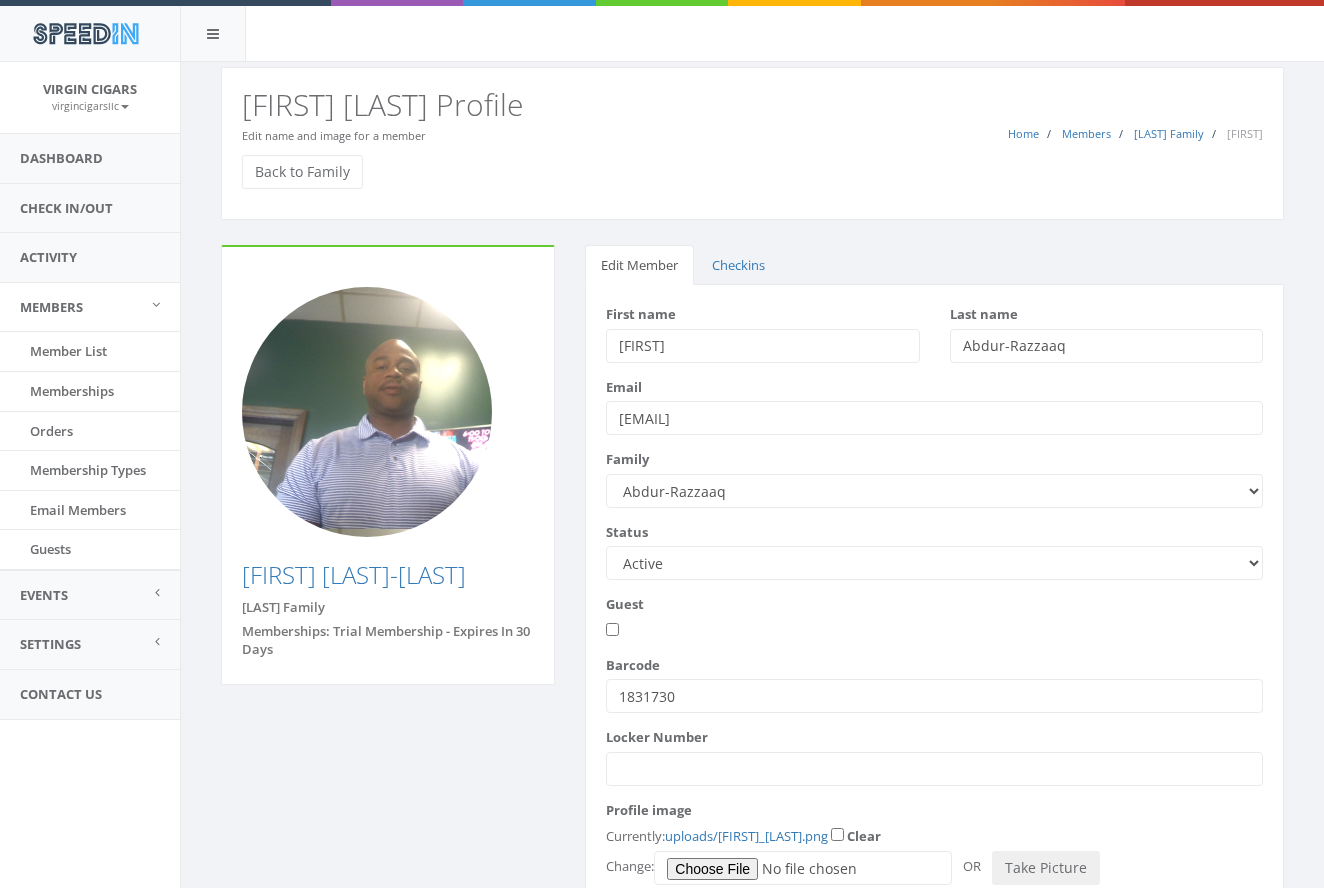 scroll, scrollTop: 0, scrollLeft: 0, axis: both 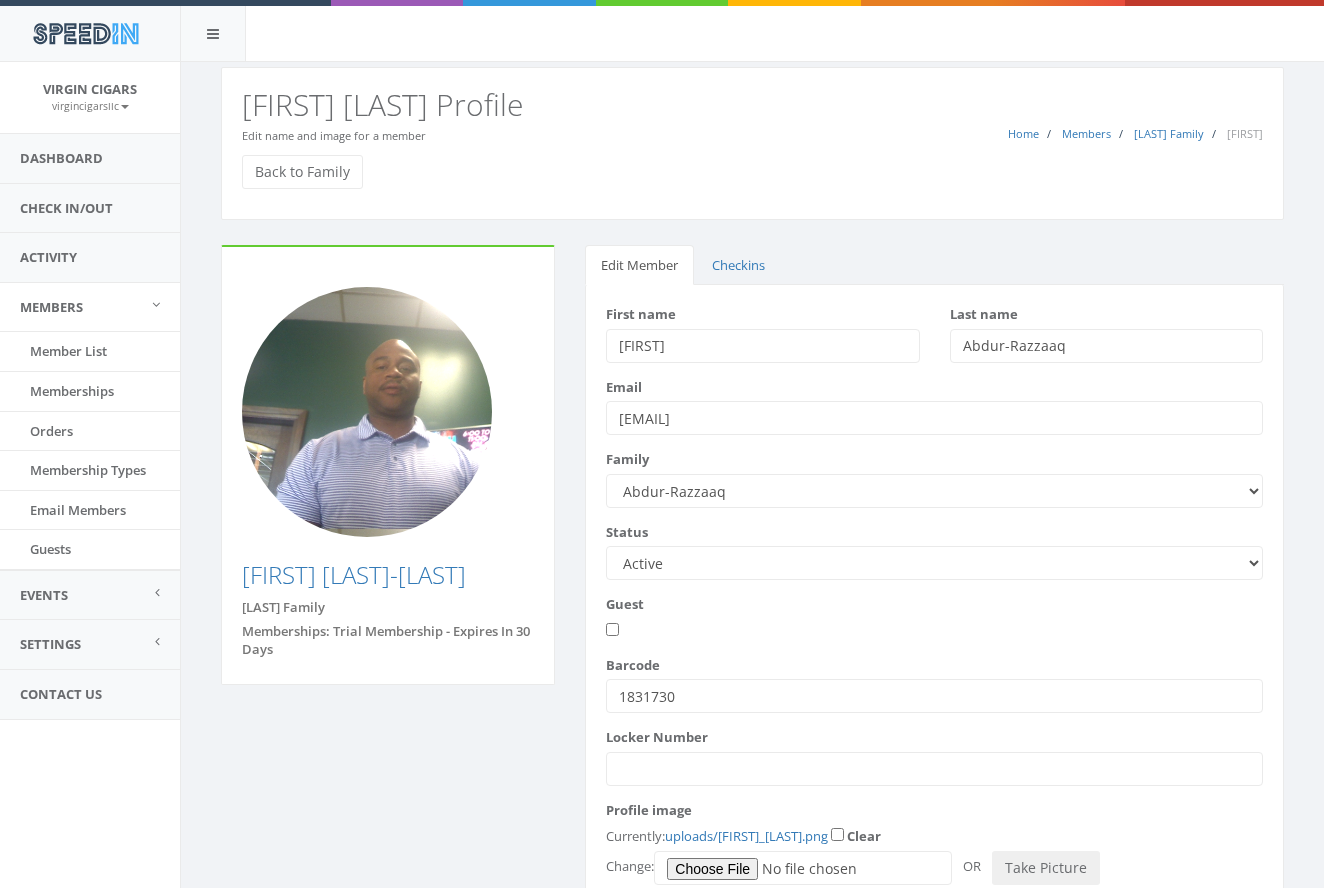 click on "Home
Members
[LAST] Family
[FIRST]
[FIRST] [LAST] Profile
Edit name and image for a member
Back to Family" at bounding box center [752, 143] 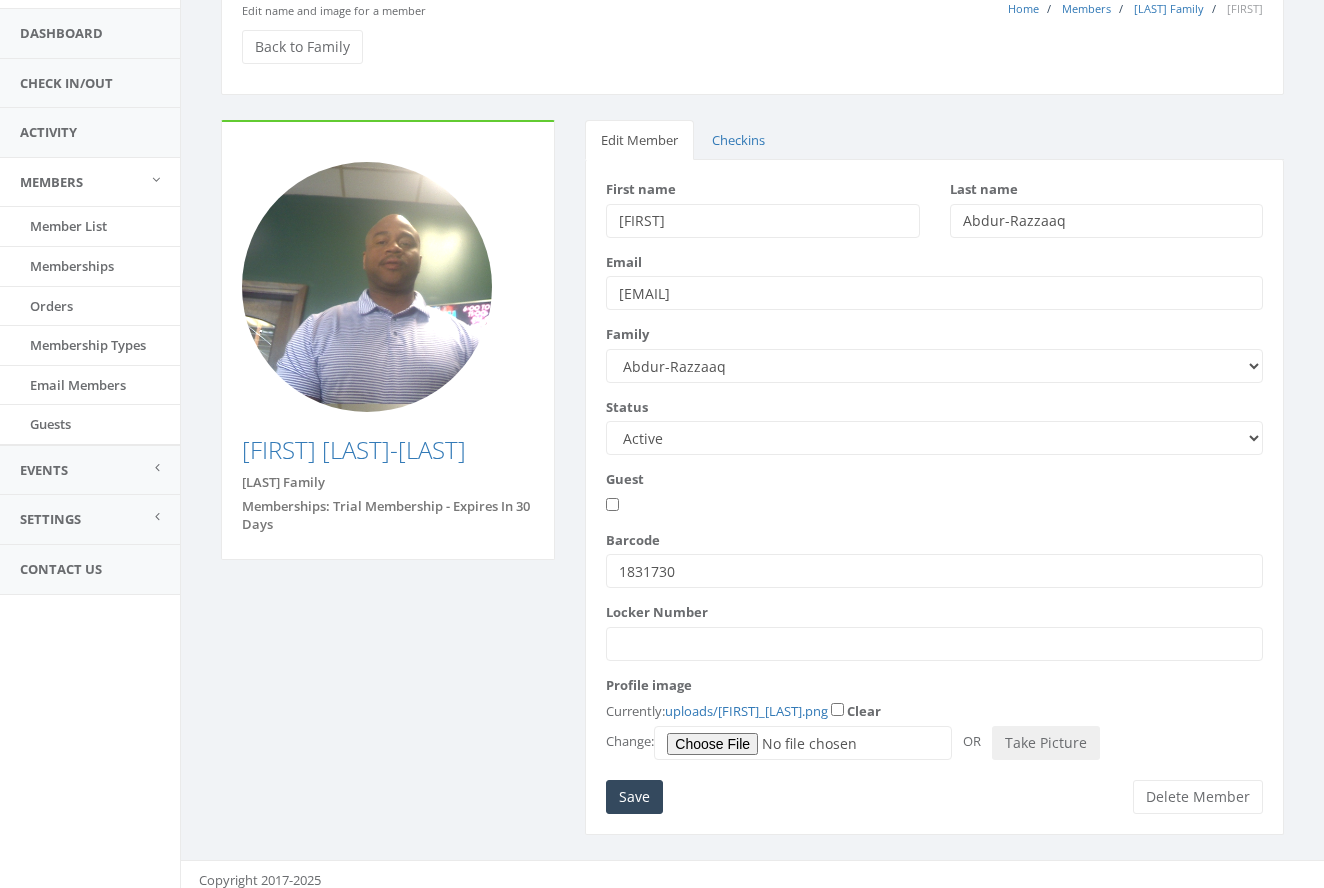 scroll, scrollTop: 124, scrollLeft: 0, axis: vertical 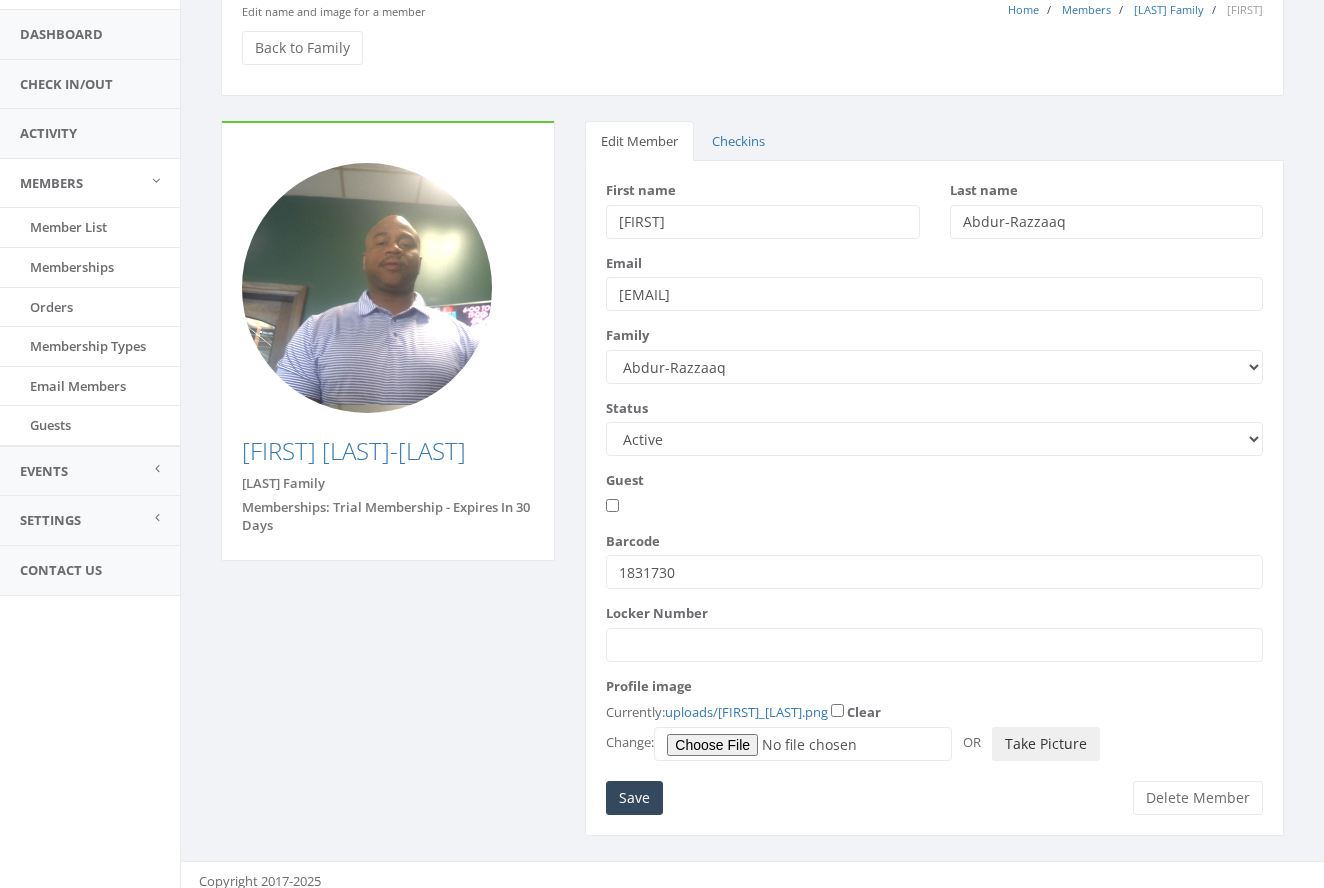 click on "Take Picture" at bounding box center [1046, 744] 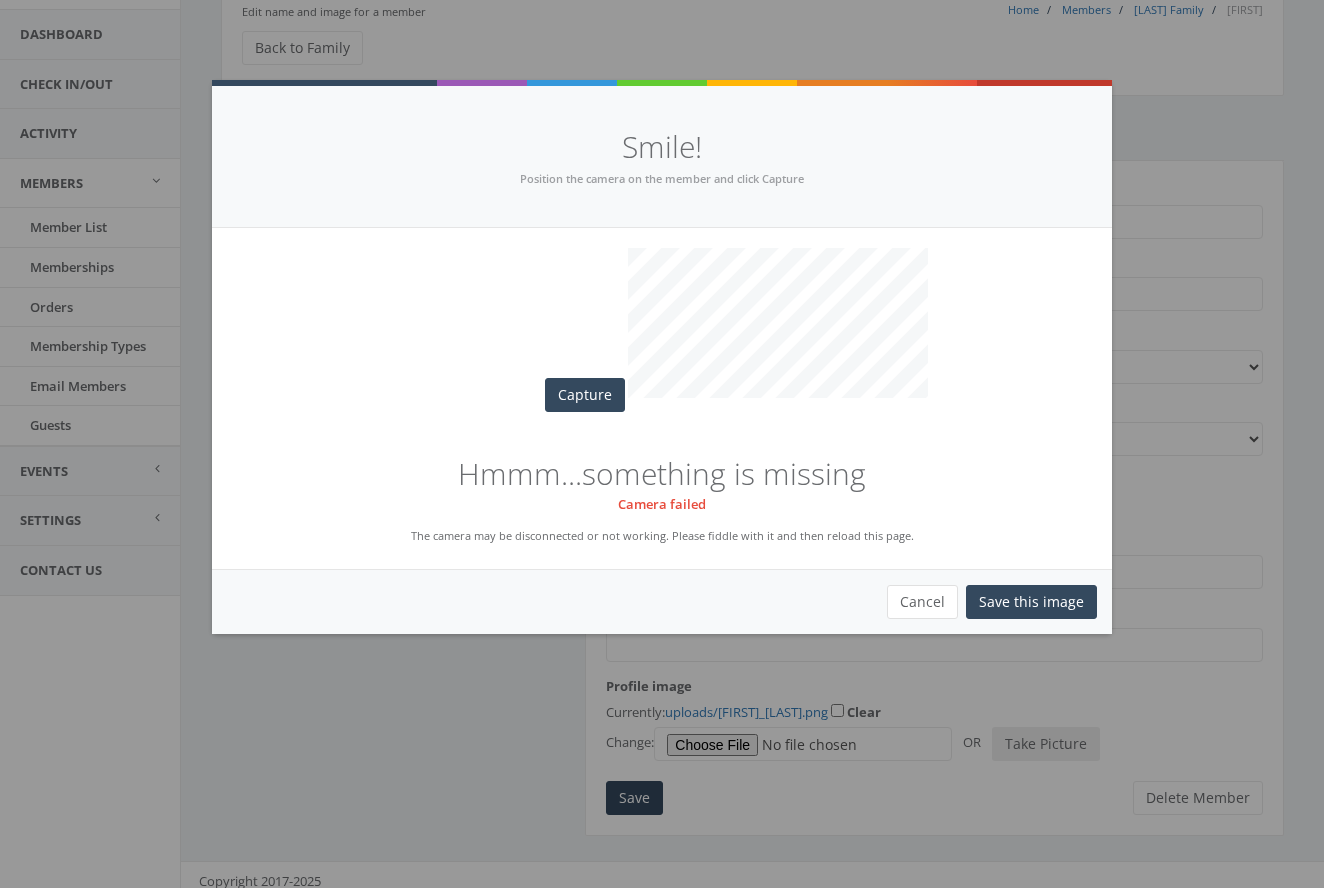 click on "Cancel" at bounding box center (922, 602) 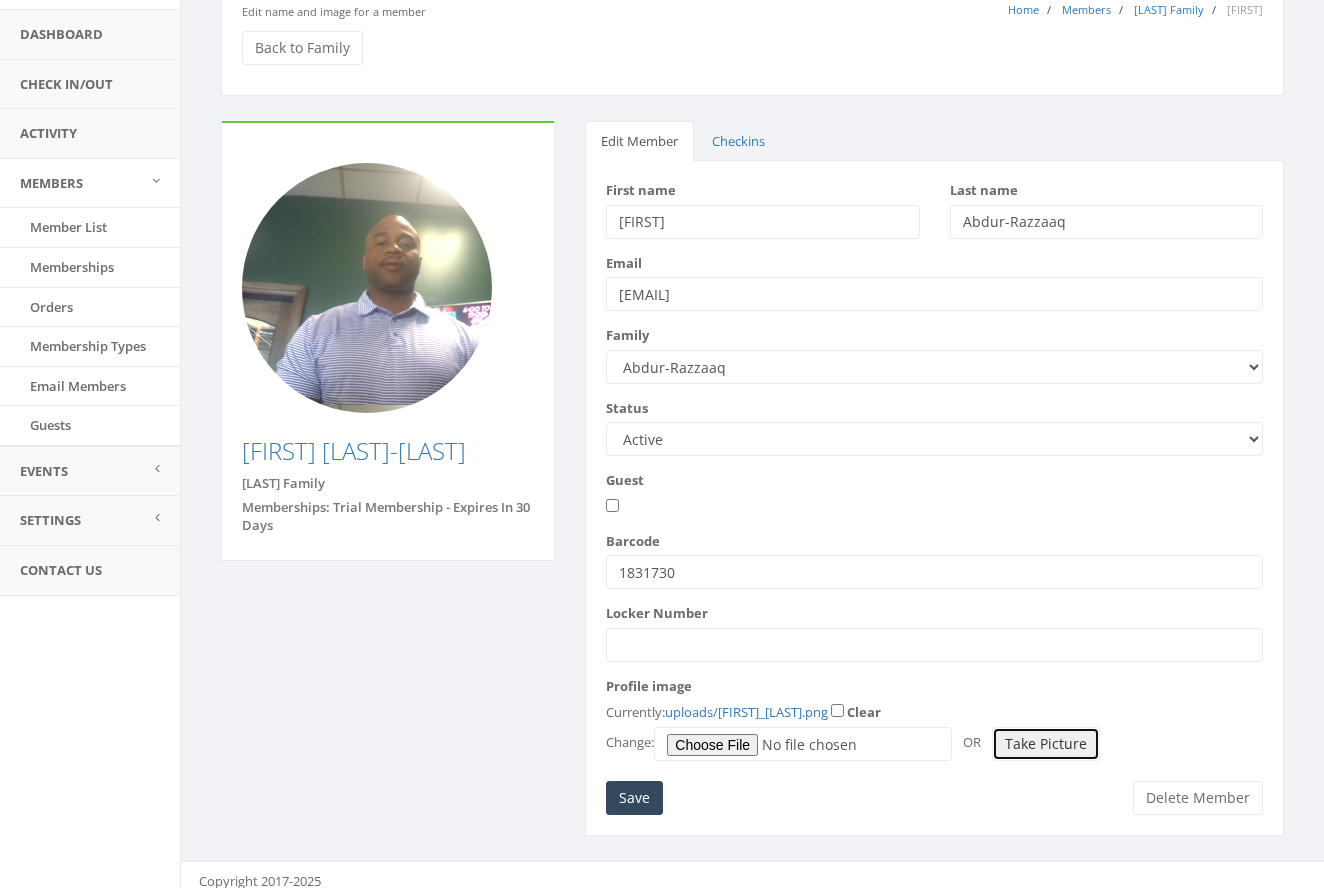 scroll, scrollTop: 124, scrollLeft: 1, axis: both 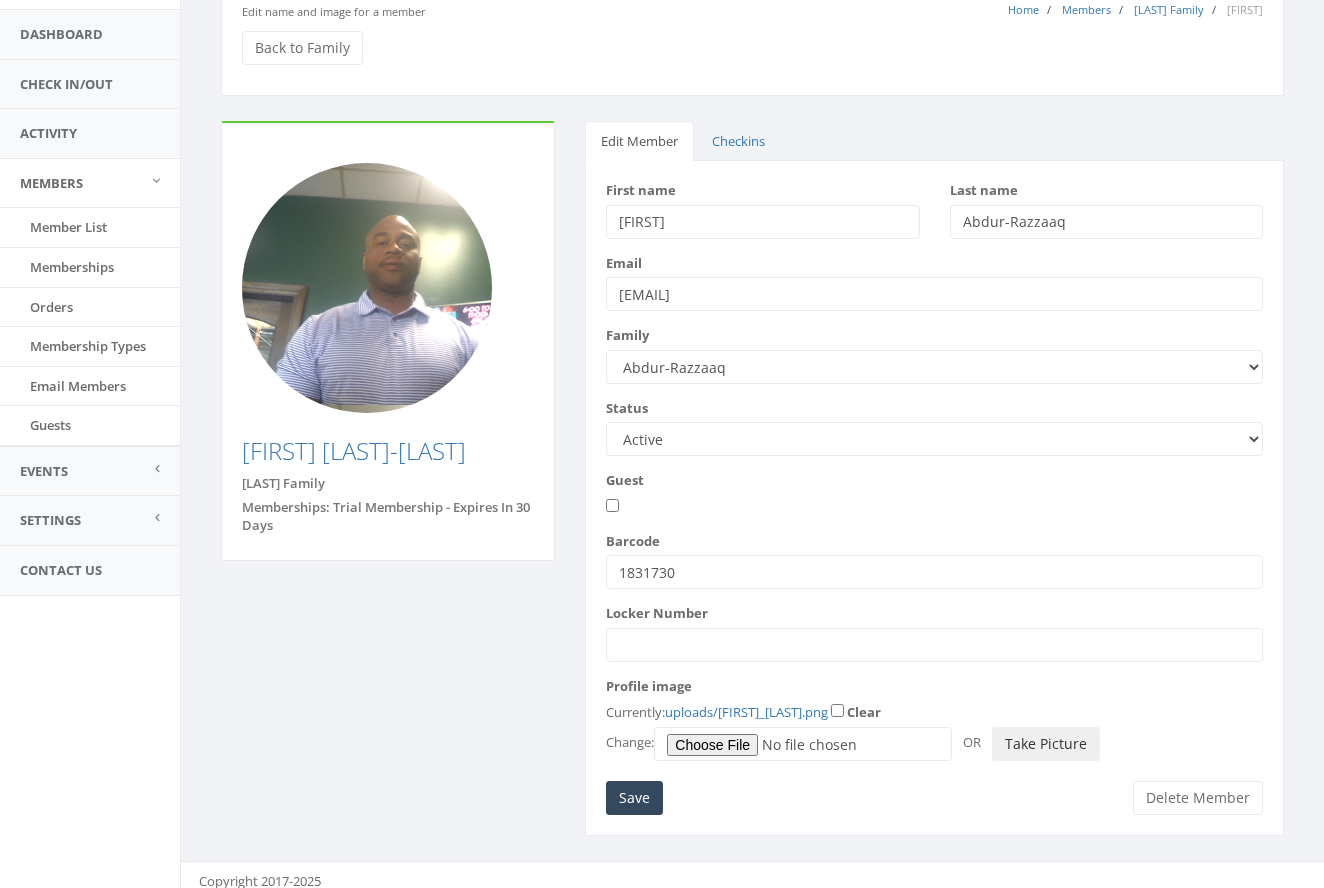 click on "Take Picture" at bounding box center [1046, 744] 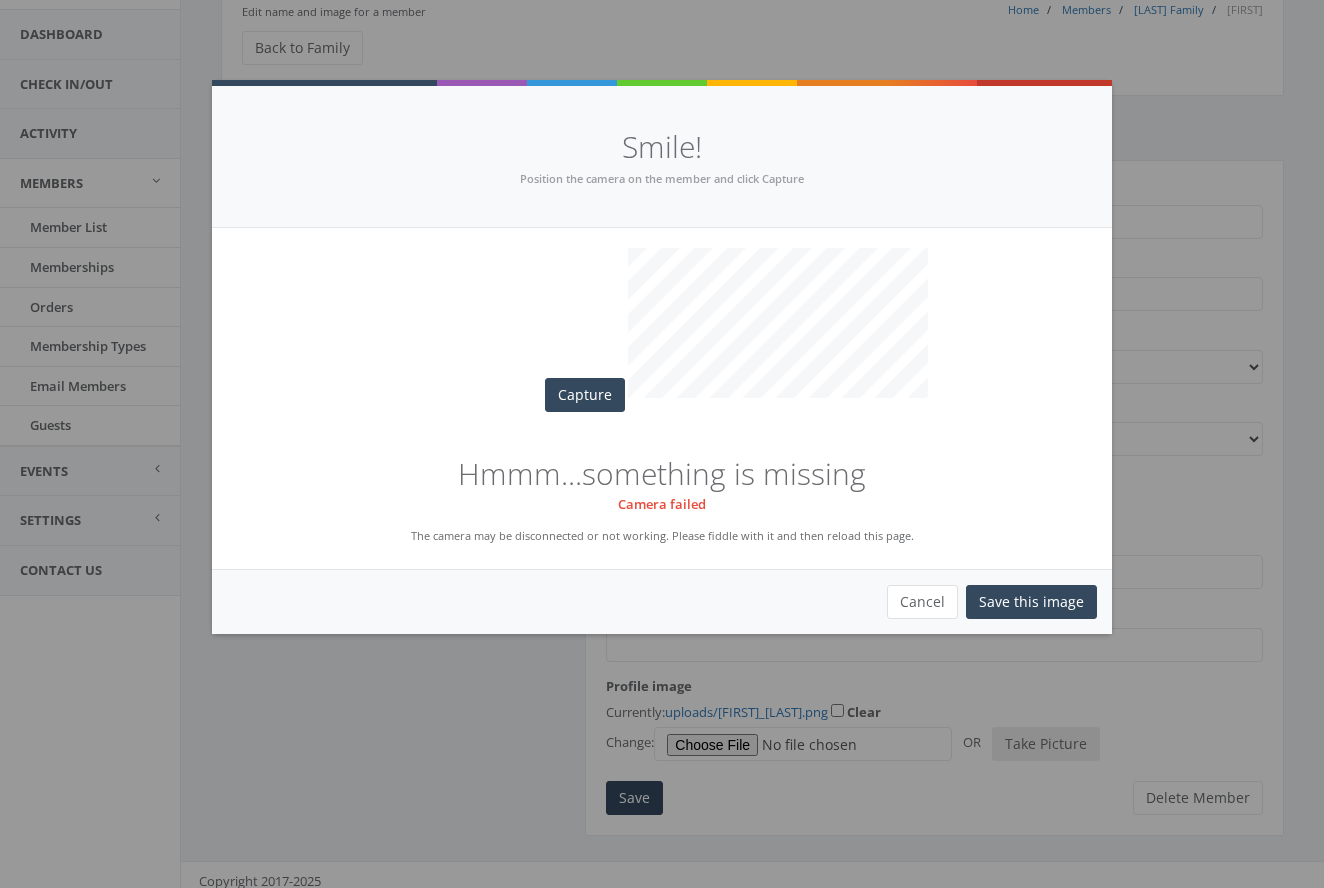 click on "Cancel" at bounding box center (922, 602) 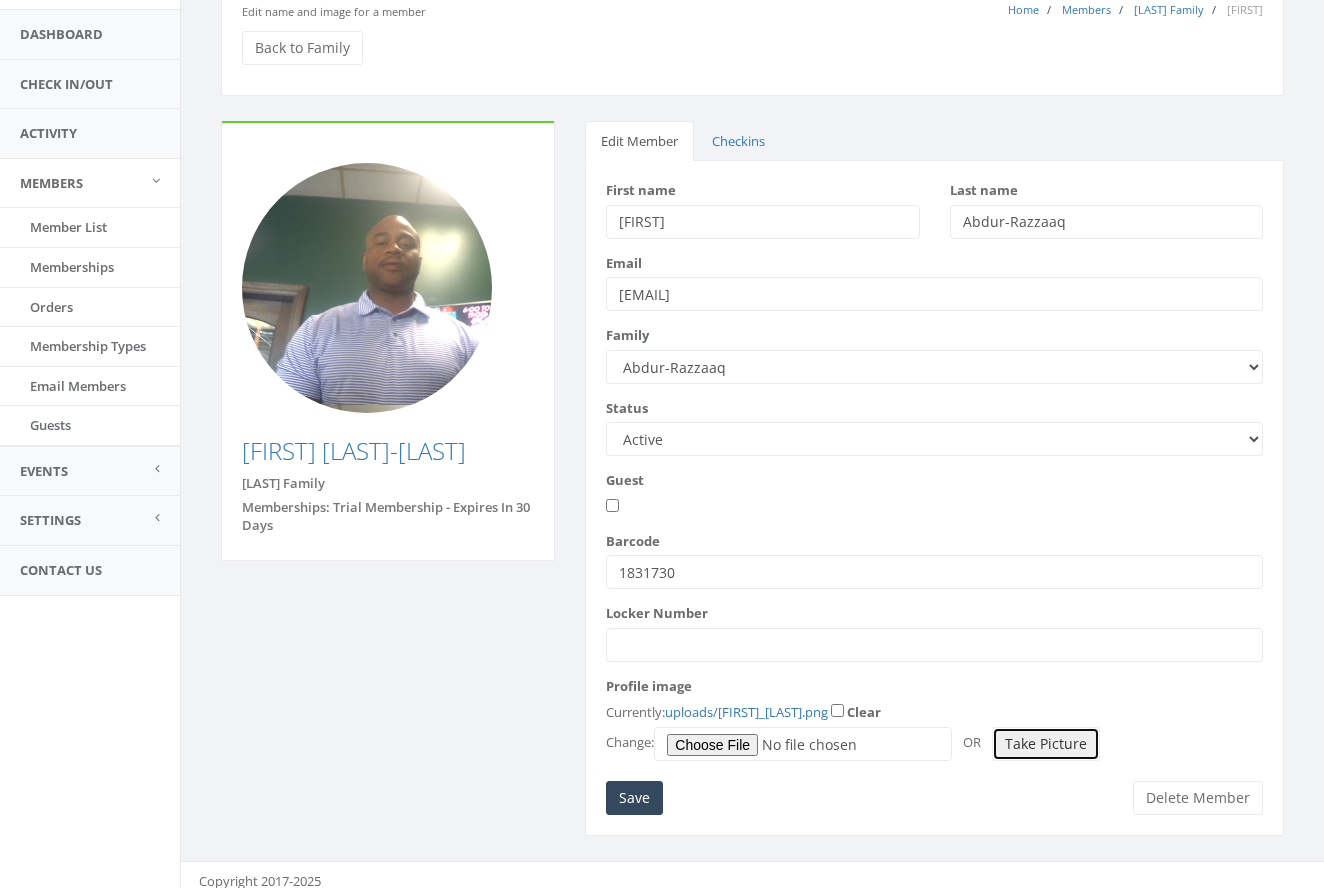 type 